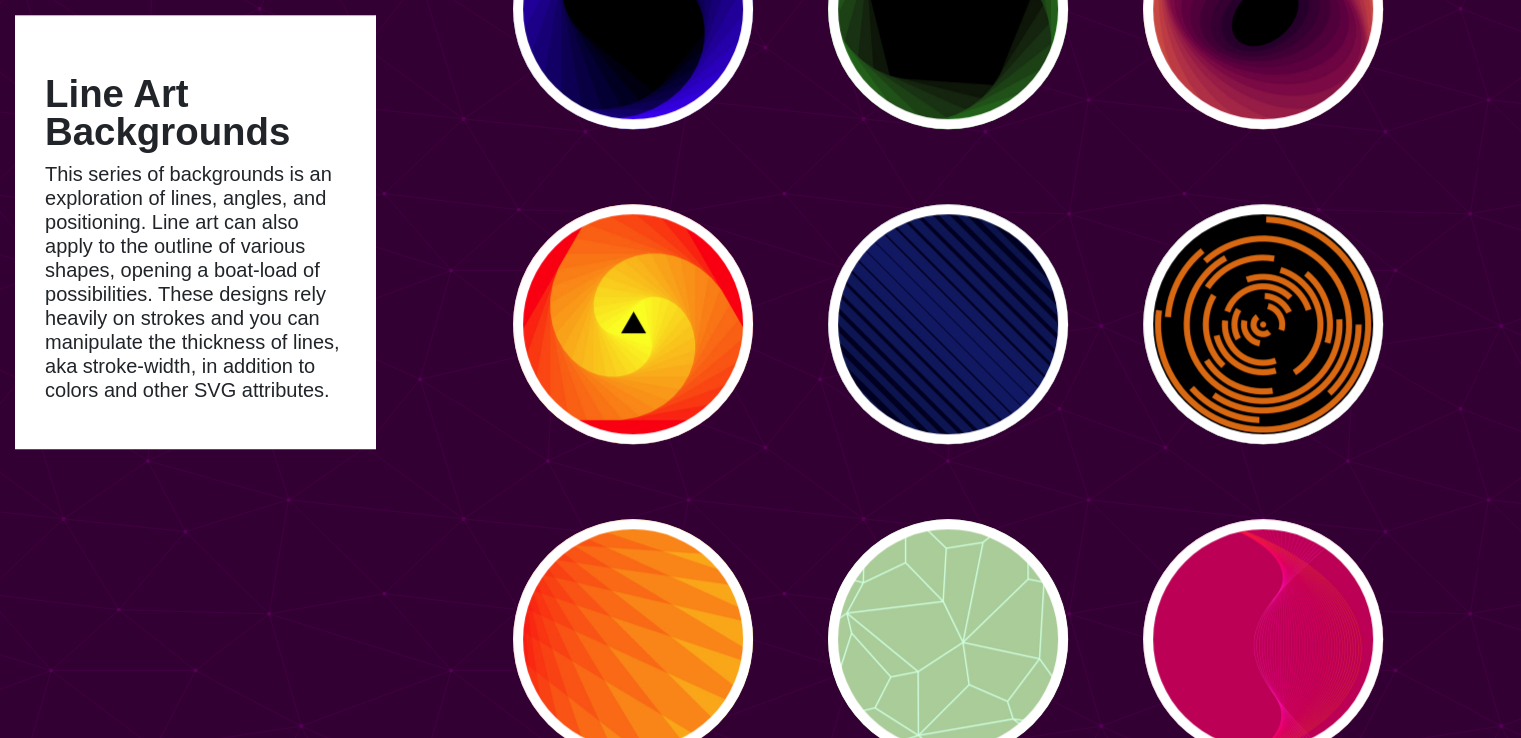 scroll, scrollTop: 1921, scrollLeft: 0, axis: vertical 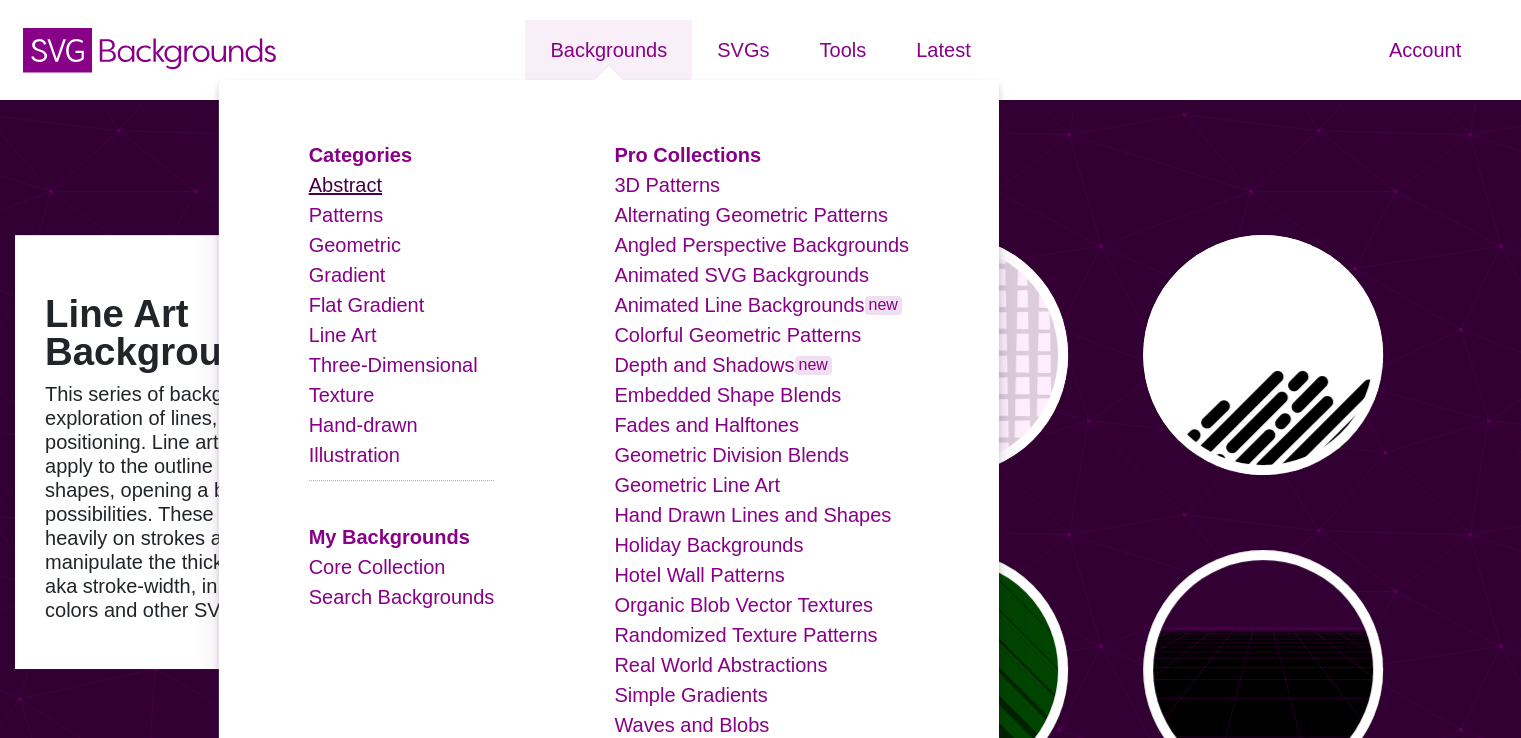 click on "Abstract" at bounding box center [345, 185] 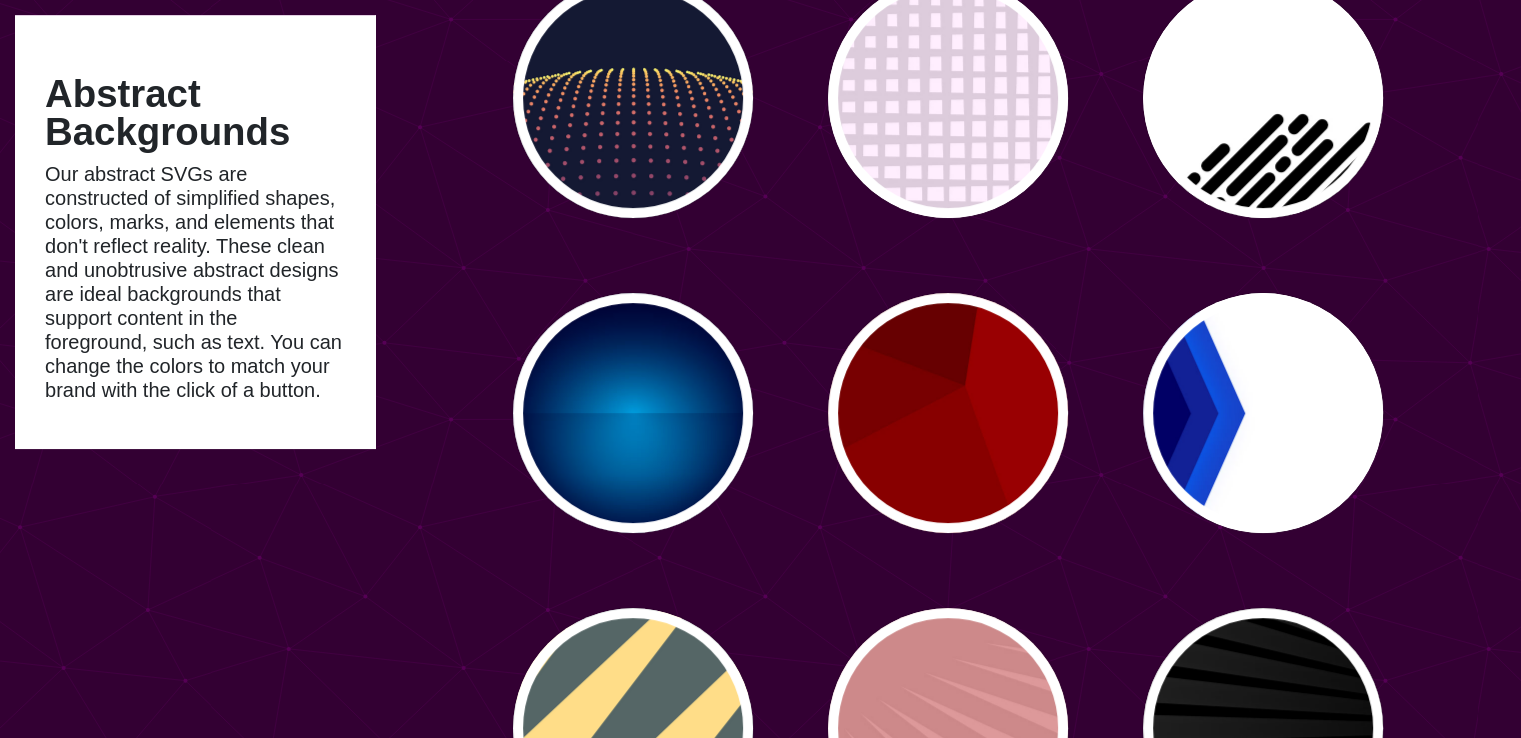 scroll, scrollTop: 678, scrollLeft: 0, axis: vertical 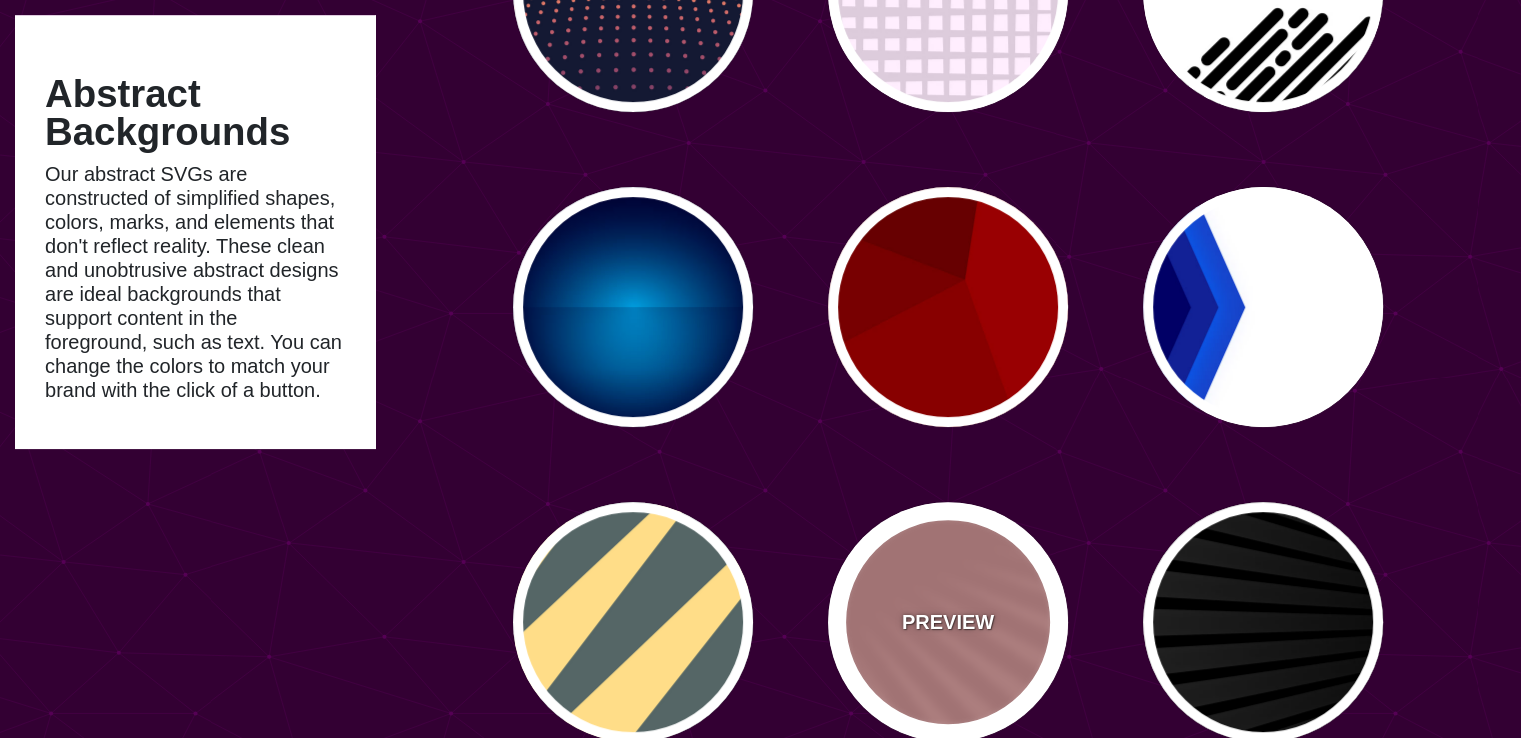 click on "PREVIEW" at bounding box center [948, 622] 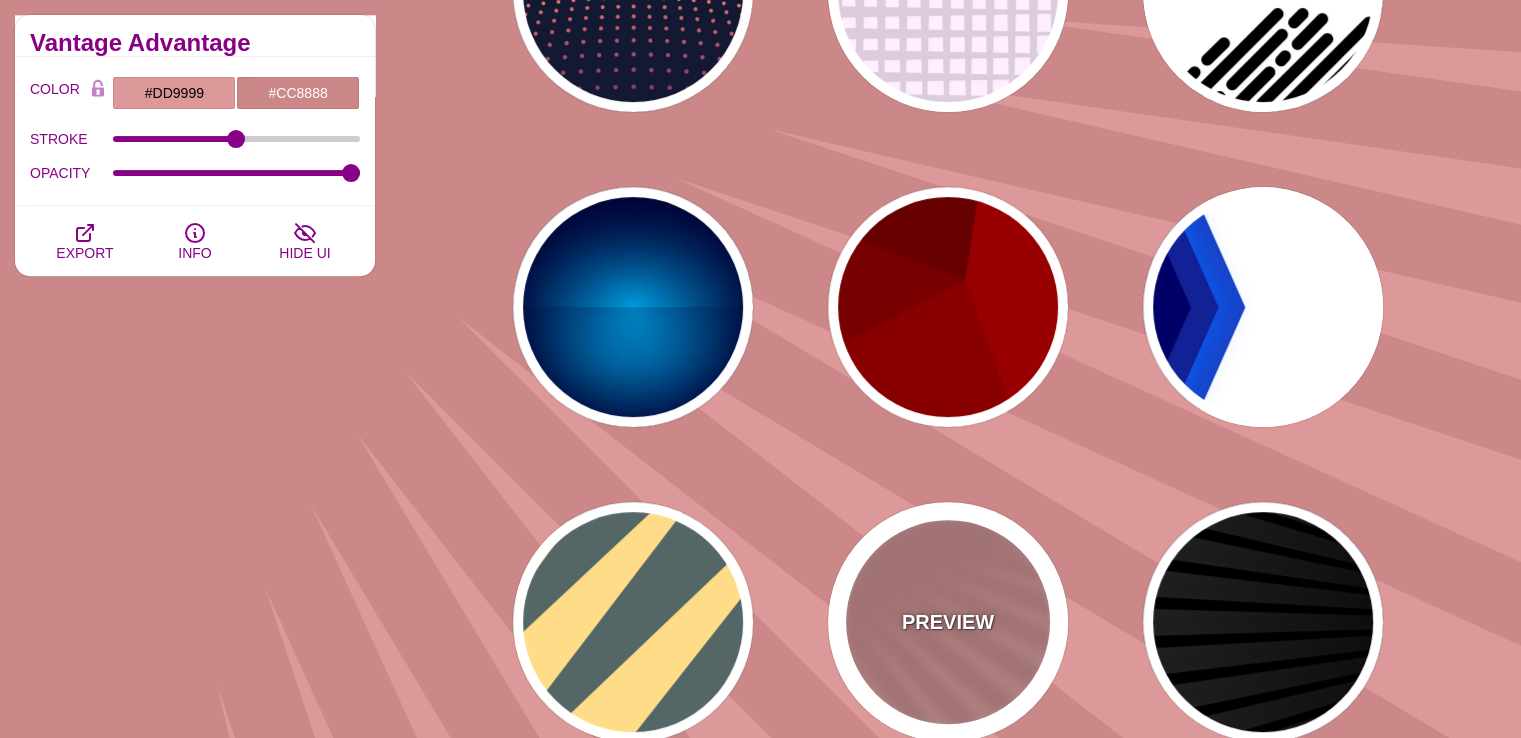 scroll, scrollTop: 680, scrollLeft: 0, axis: vertical 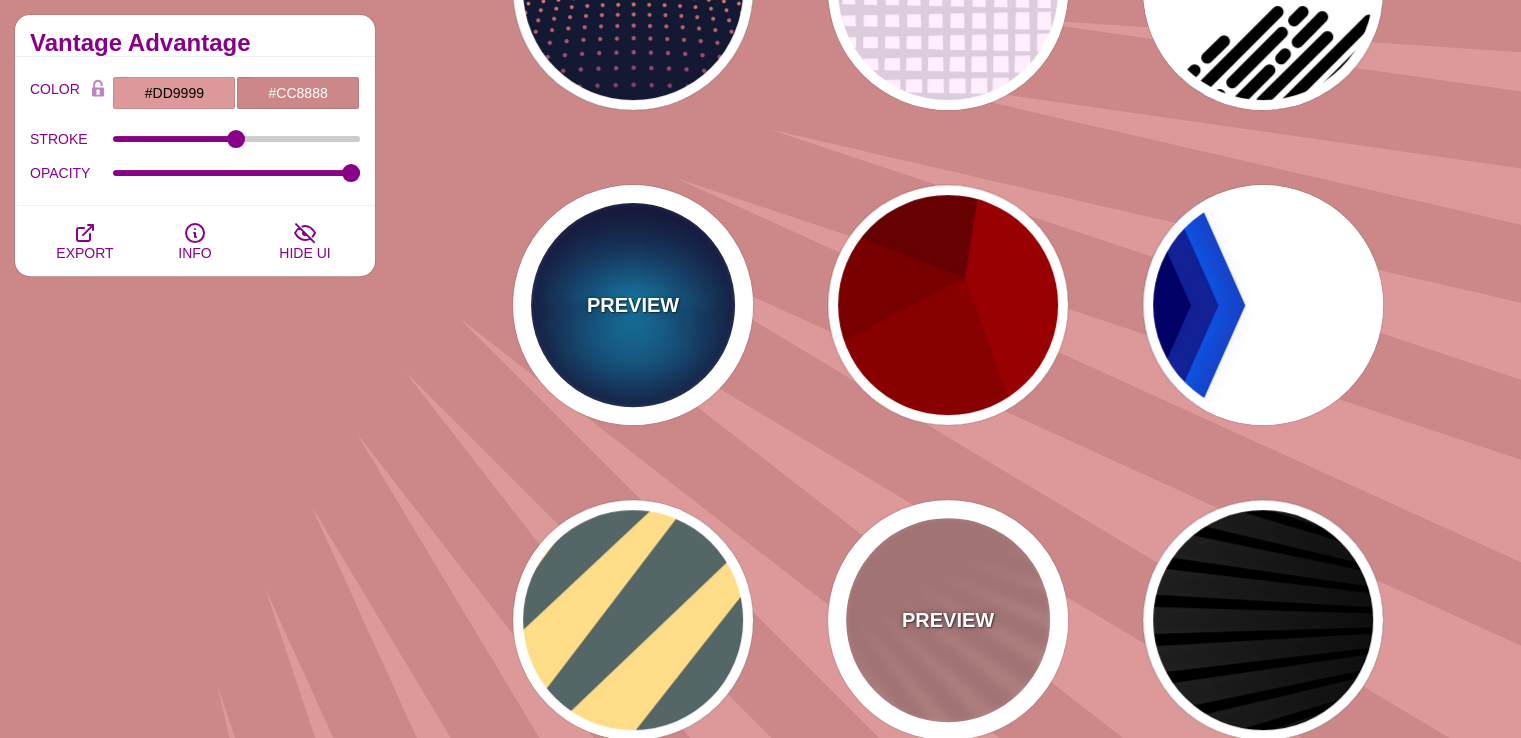 type 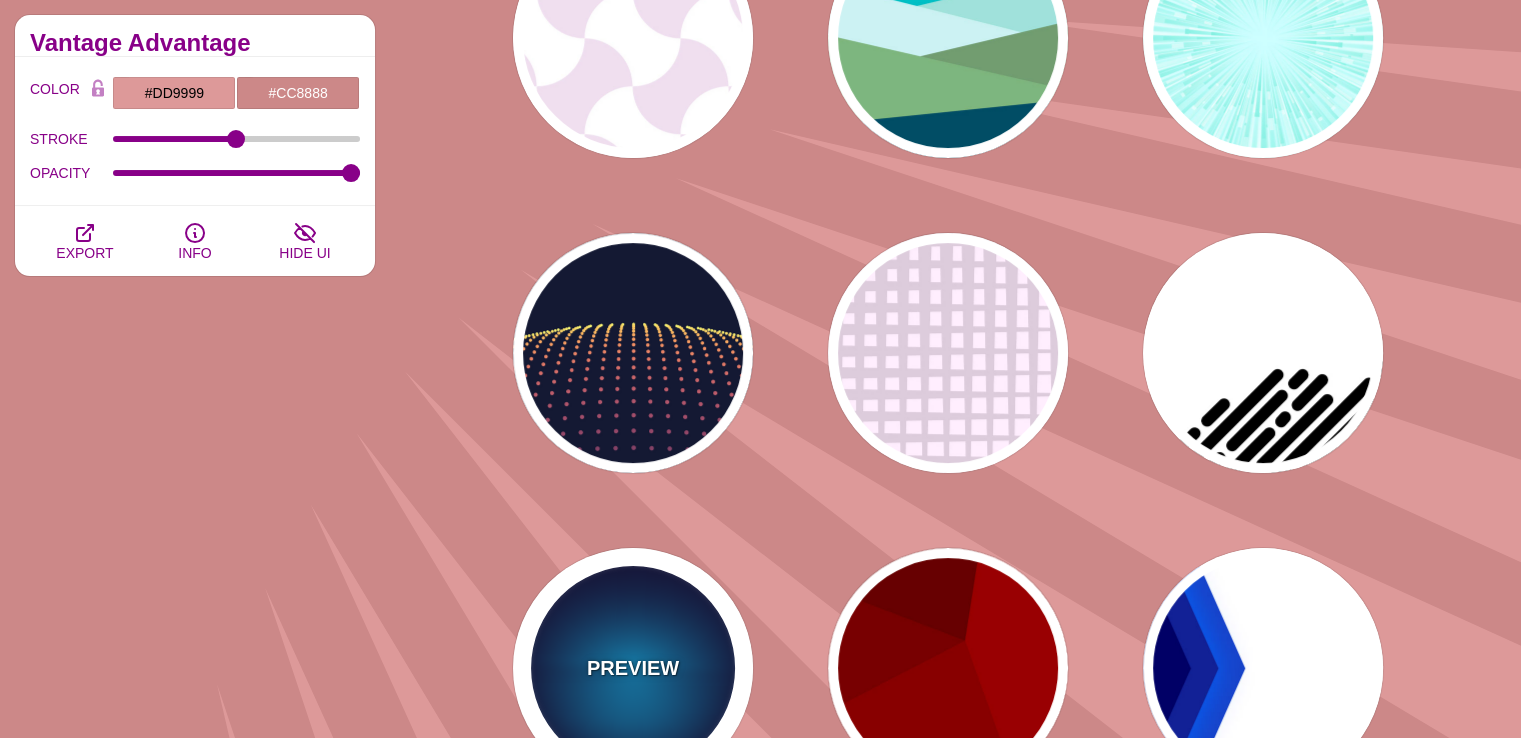 scroll, scrollTop: 320, scrollLeft: 0, axis: vertical 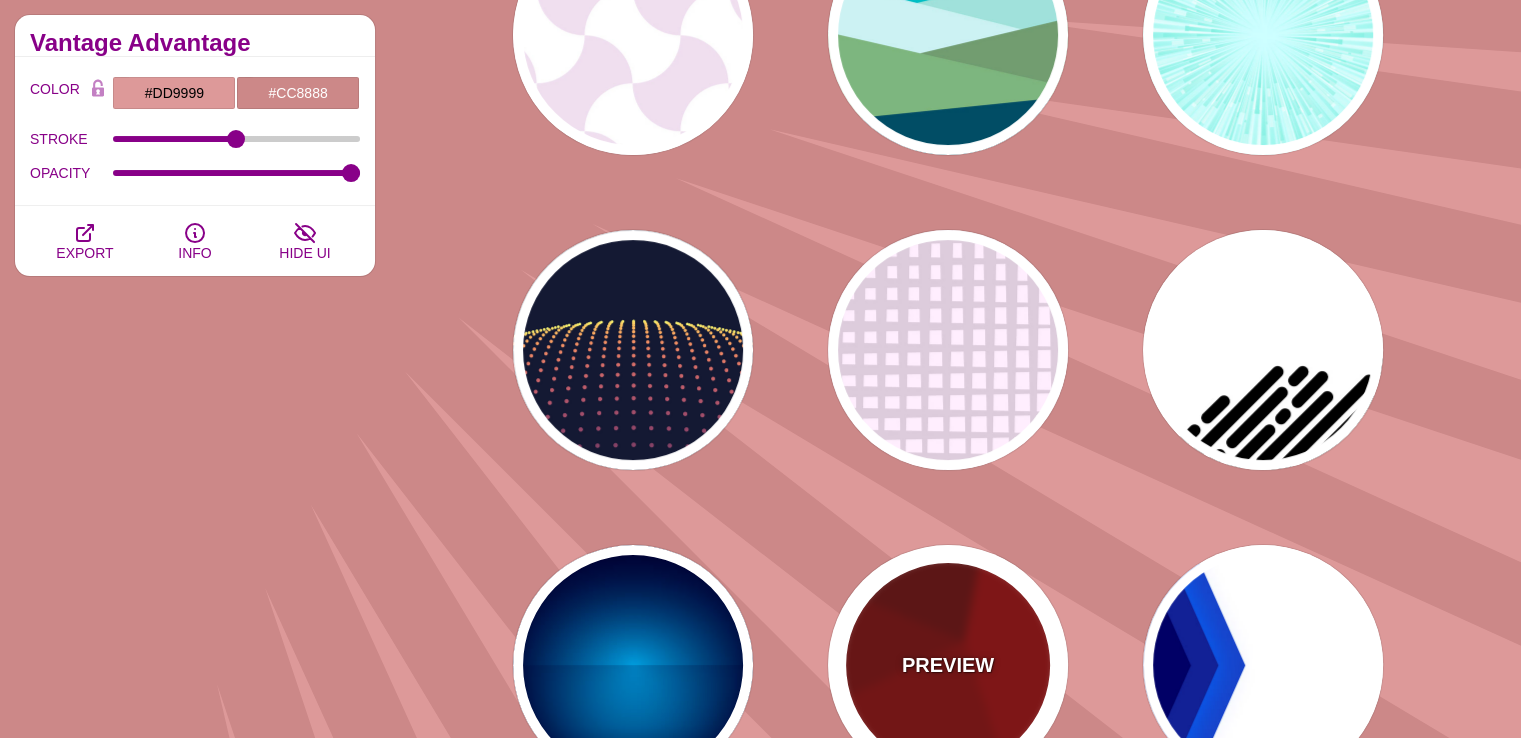 drag, startPoint x: 923, startPoint y: 597, endPoint x: 953, endPoint y: 669, distance: 78 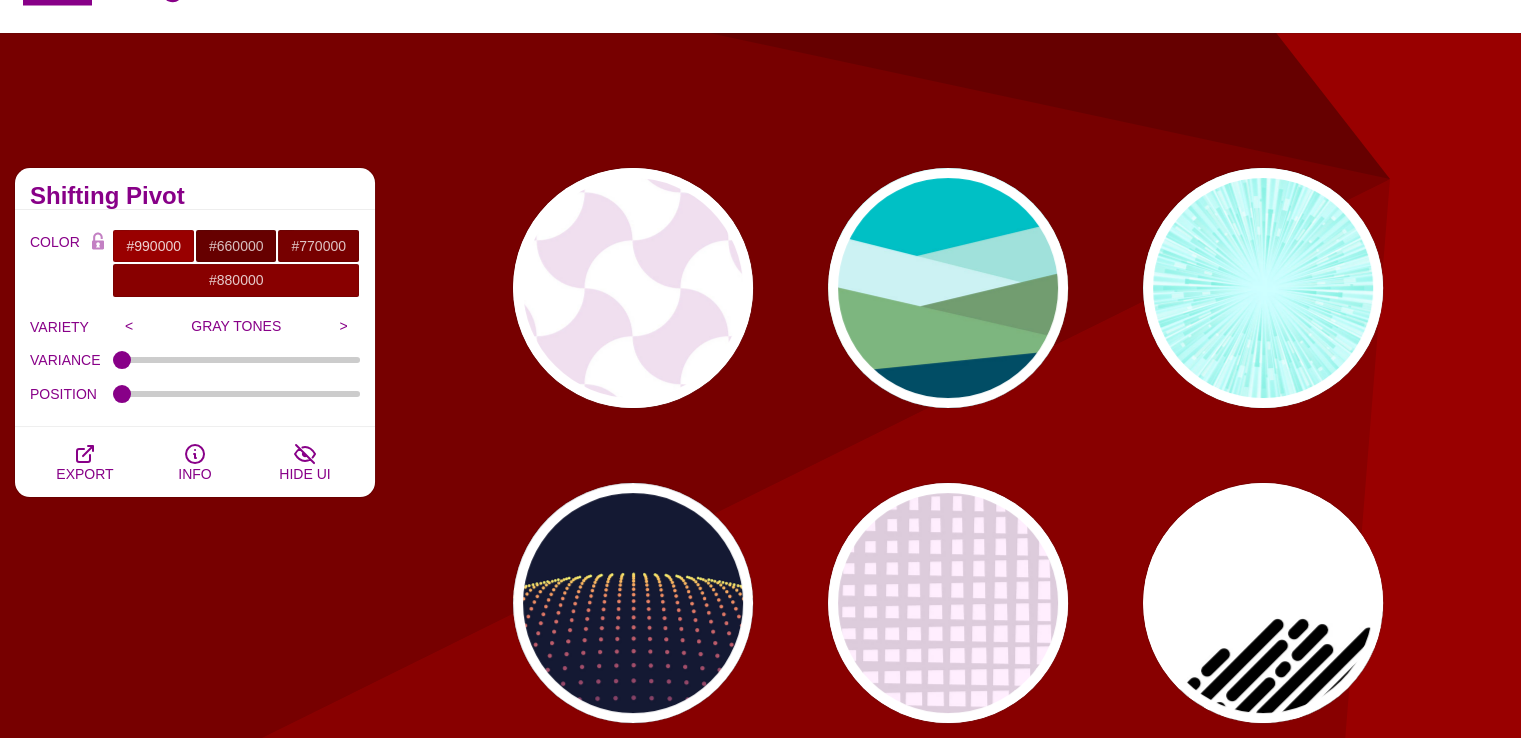 scroll, scrollTop: 0, scrollLeft: 0, axis: both 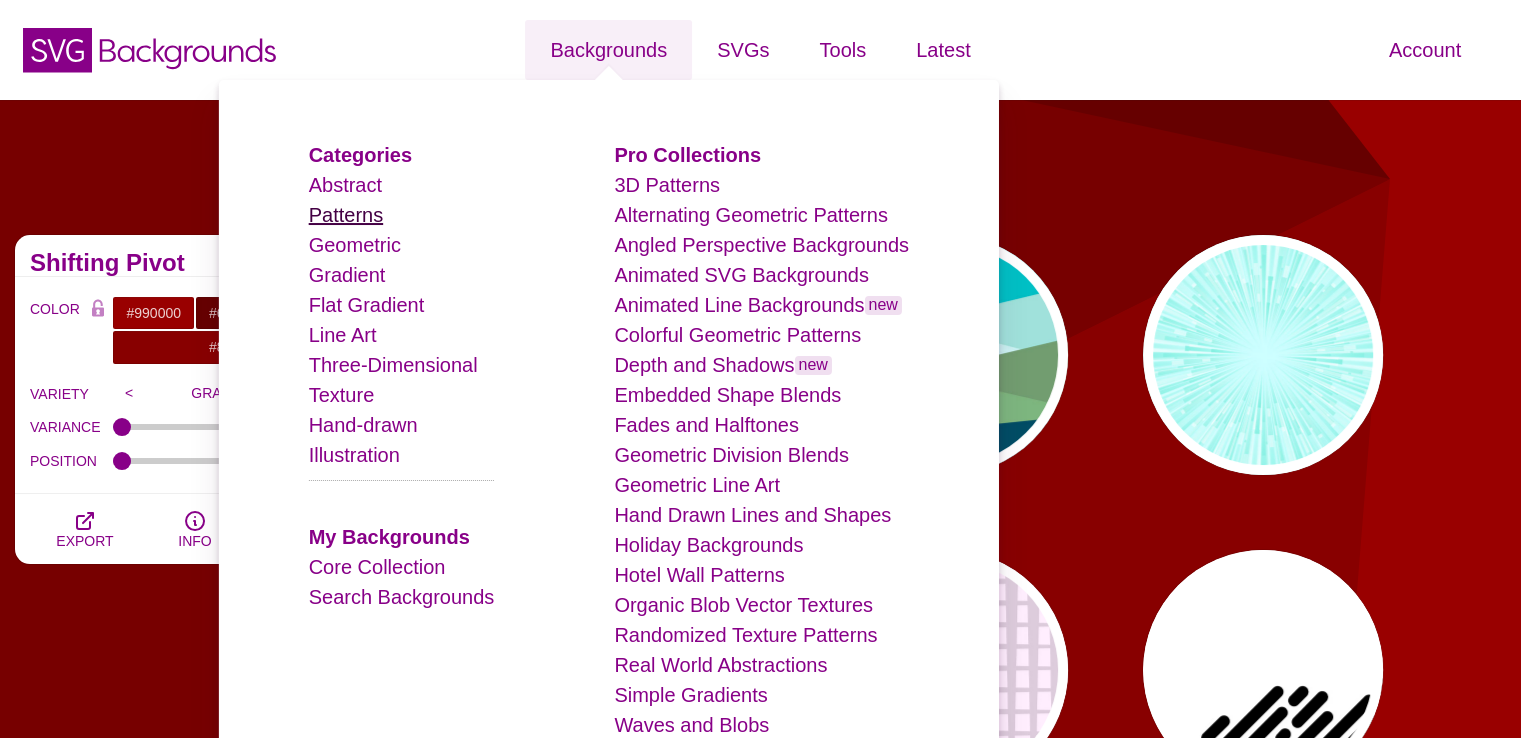 click on "Patterns" at bounding box center [346, 215] 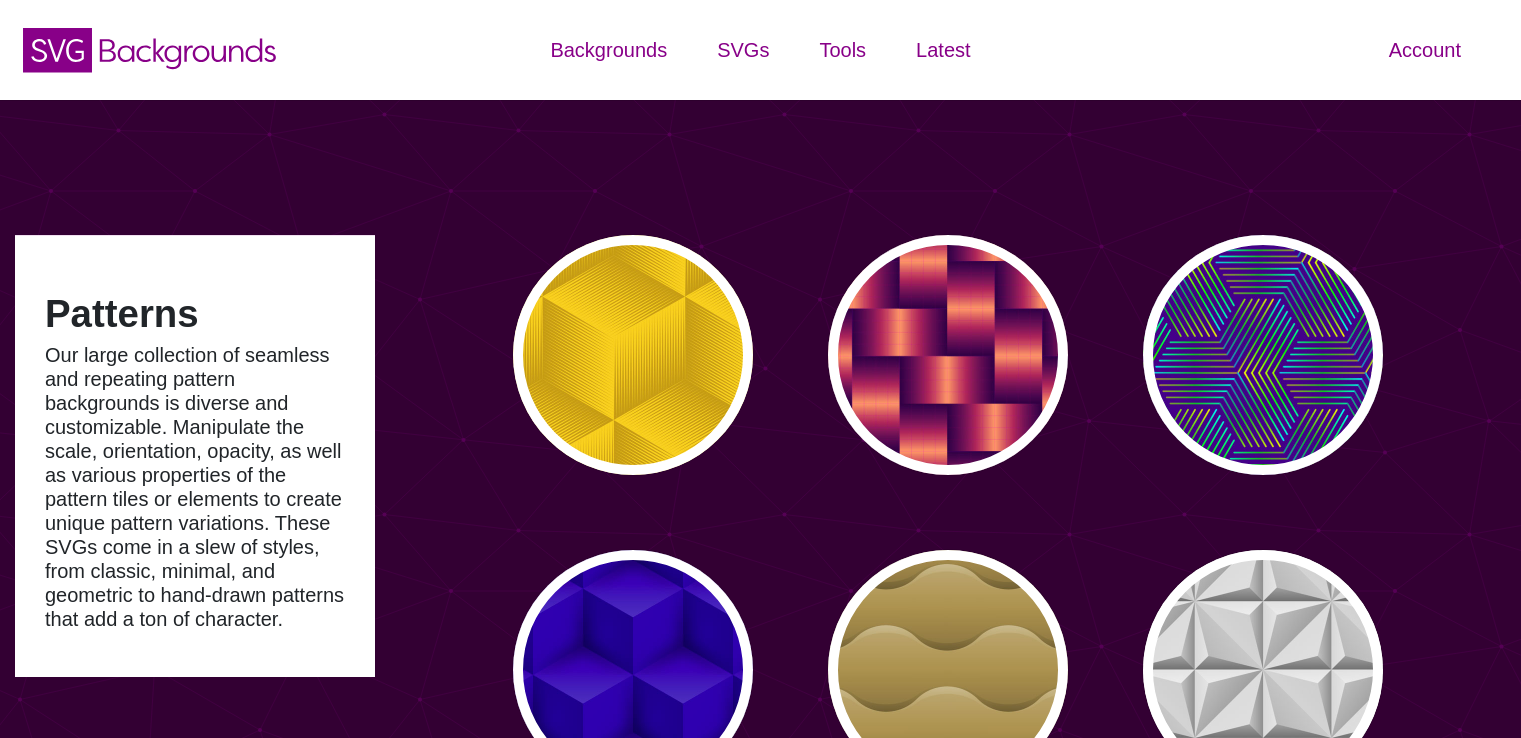 scroll, scrollTop: 0, scrollLeft: 0, axis: both 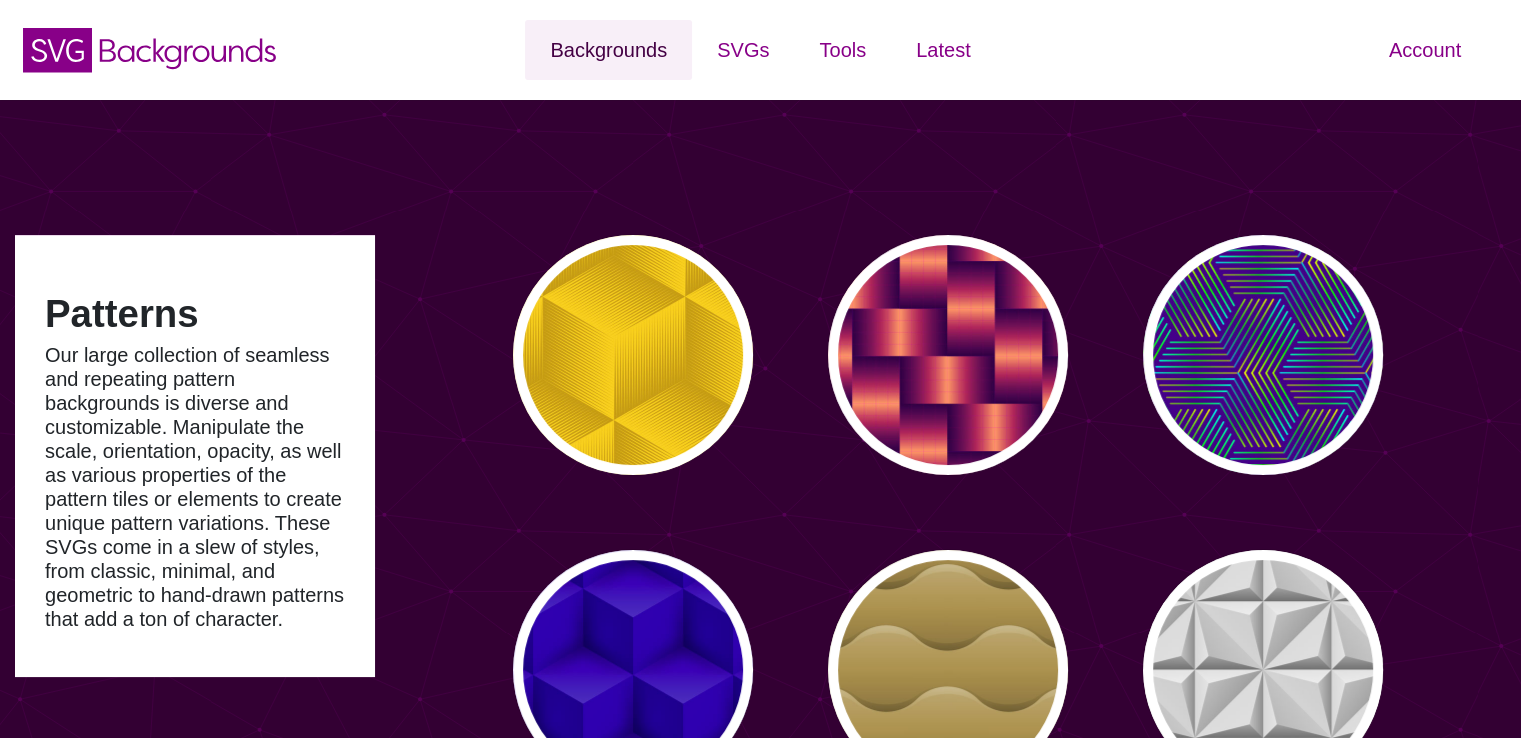 click on "Backgrounds" at bounding box center [608, 50] 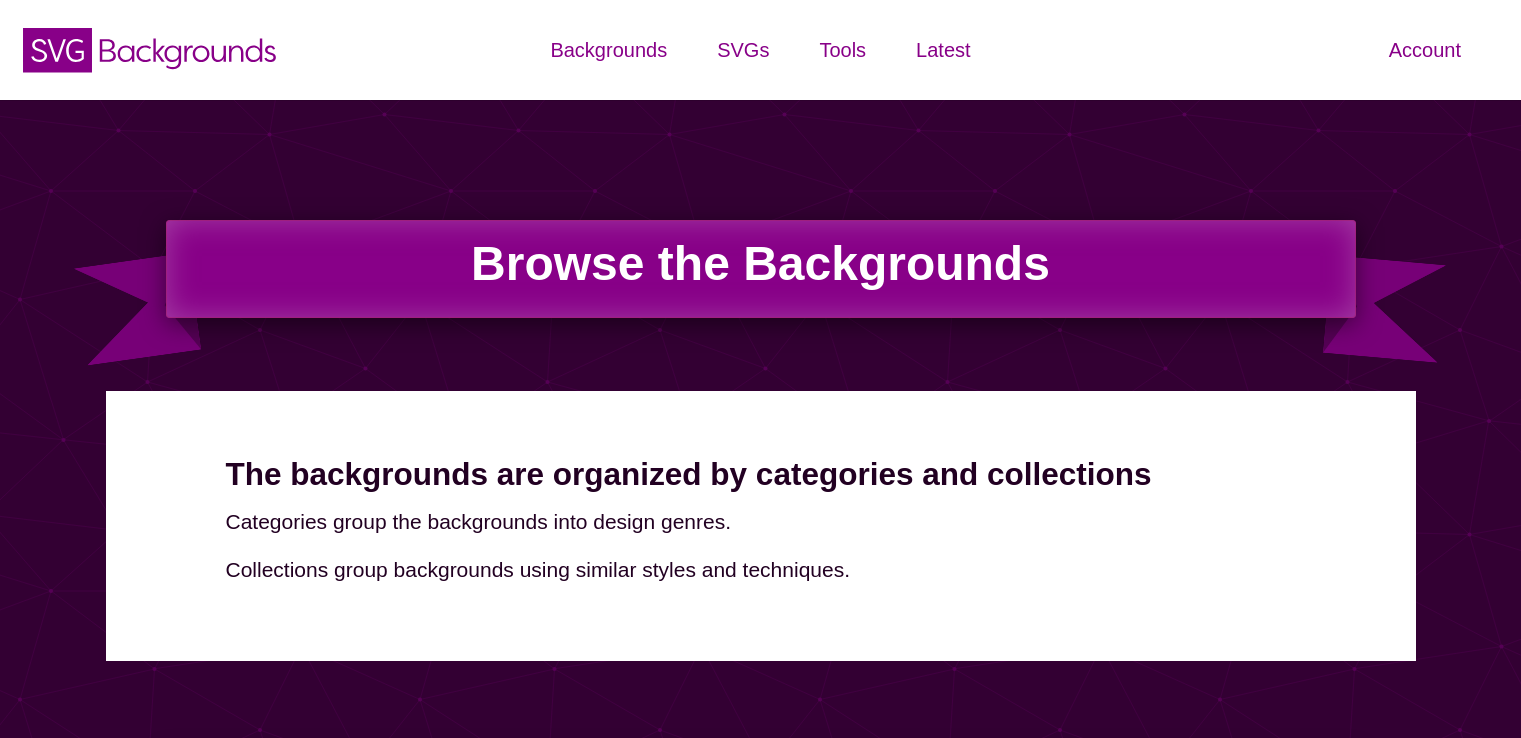 scroll, scrollTop: 0, scrollLeft: 0, axis: both 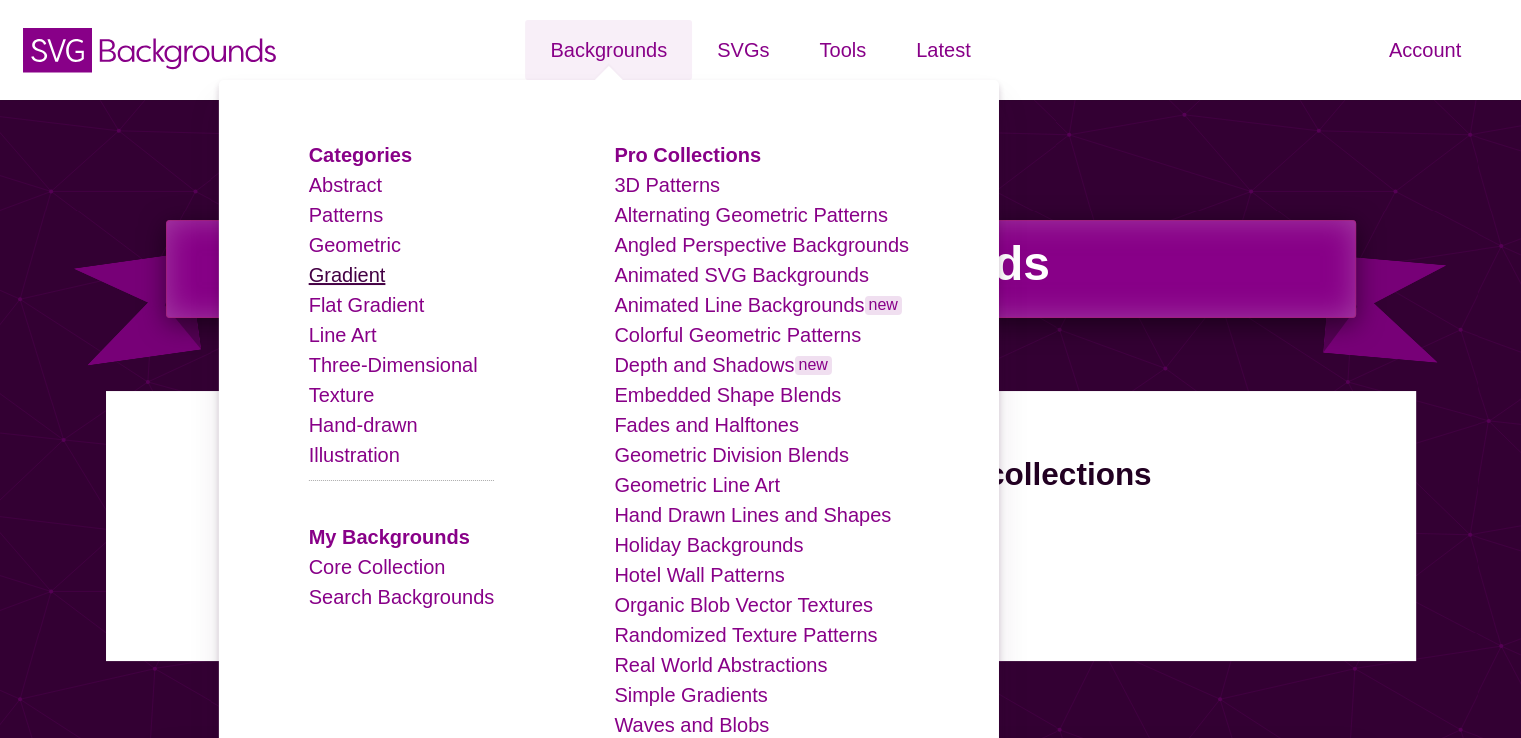 click on "Gradient" at bounding box center (347, 275) 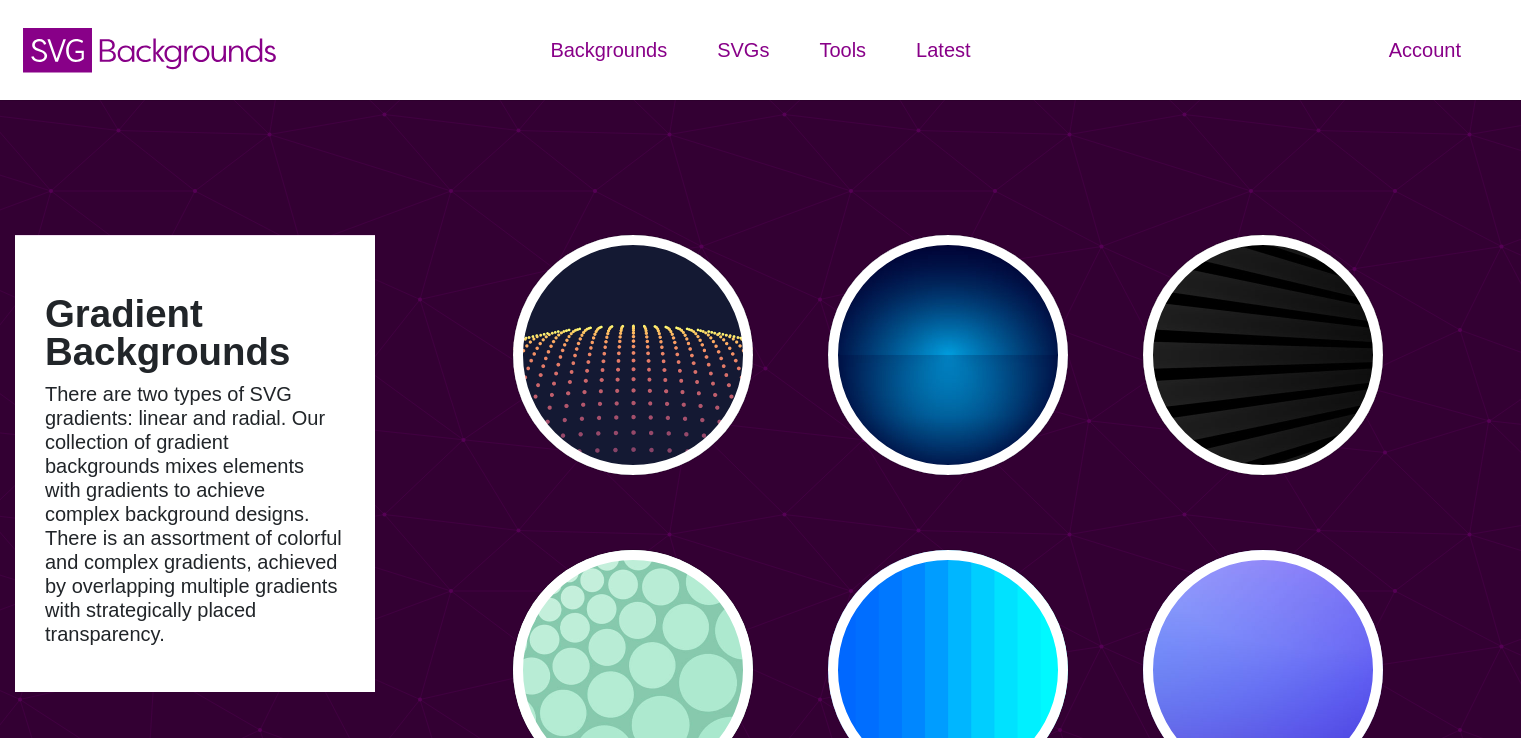 scroll, scrollTop: 0, scrollLeft: 0, axis: both 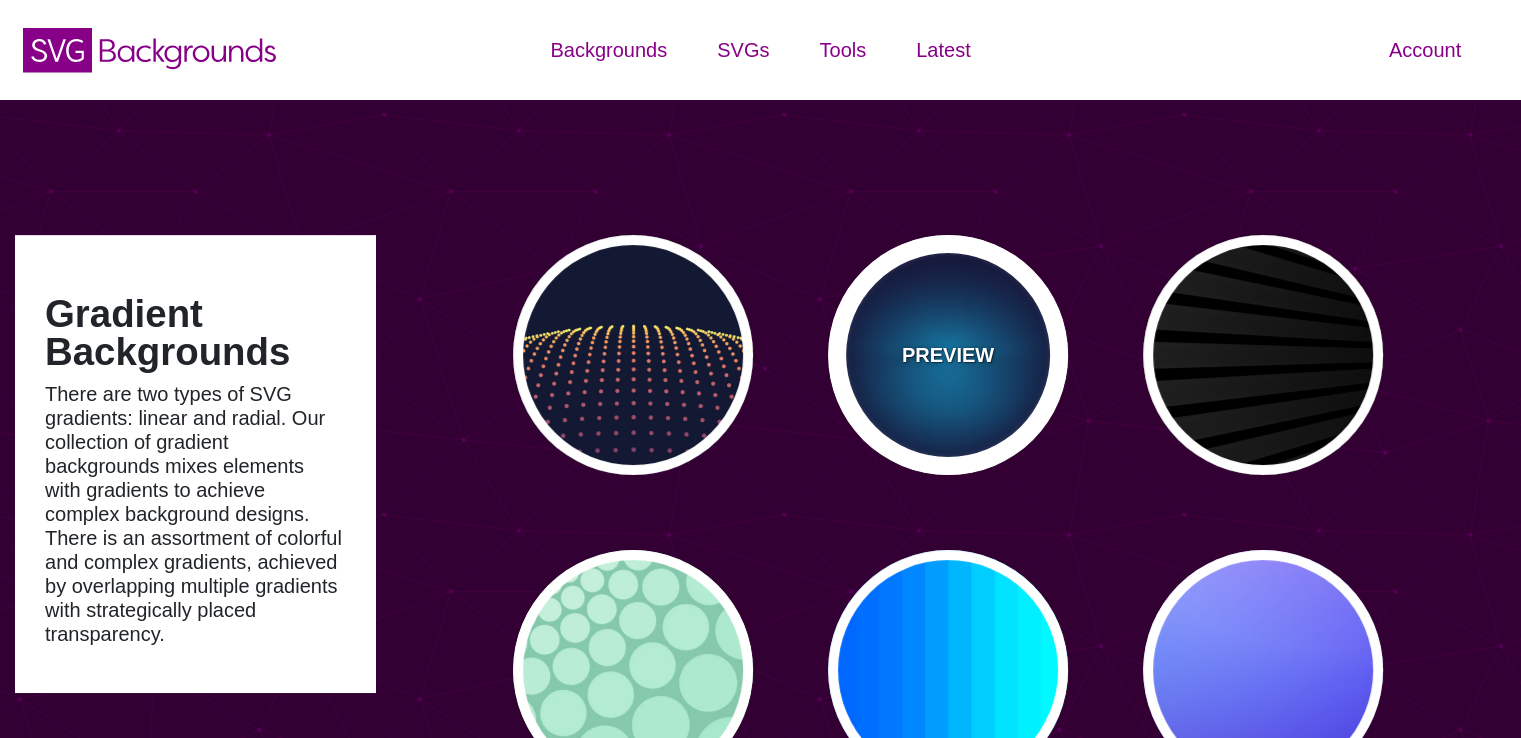 click on "PREVIEW" at bounding box center [948, 355] 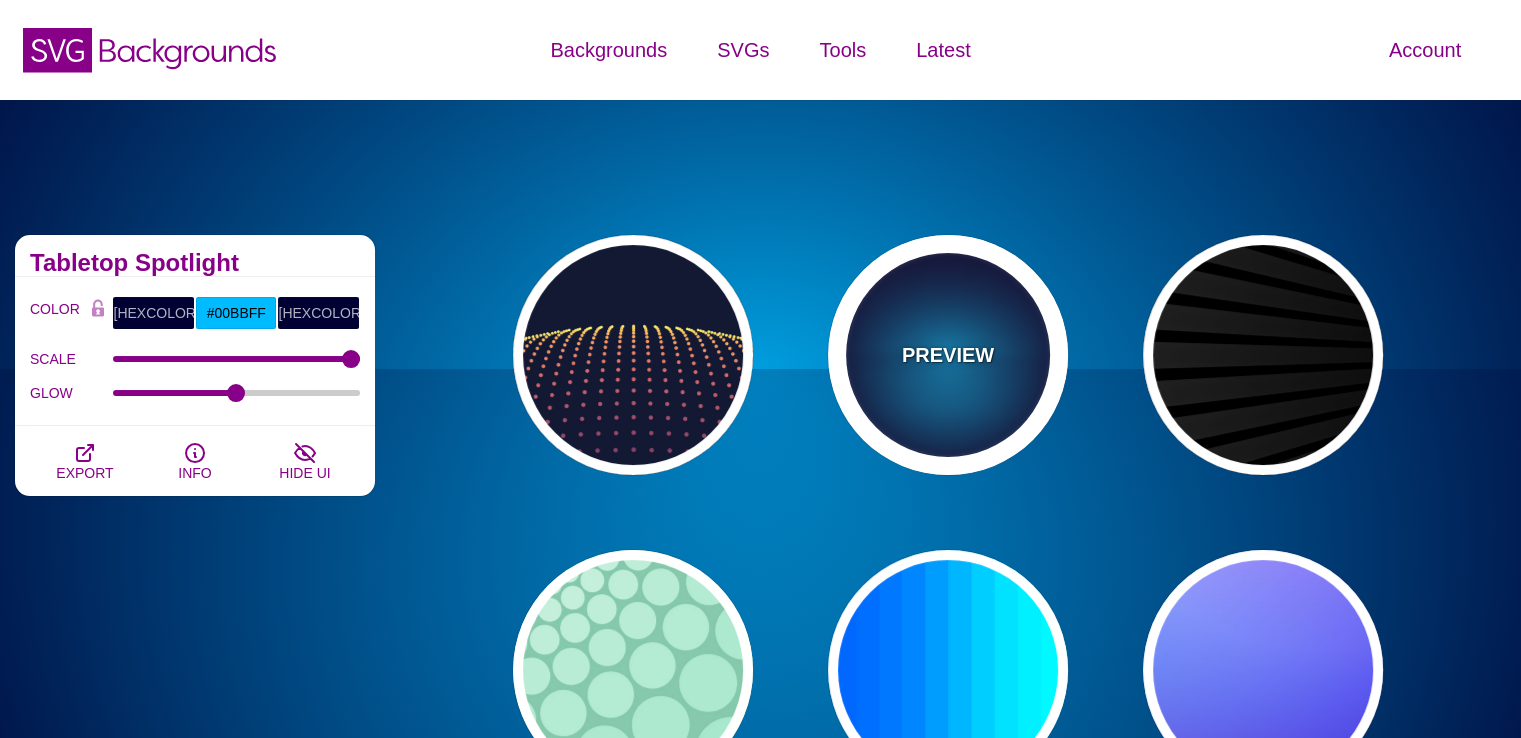 type 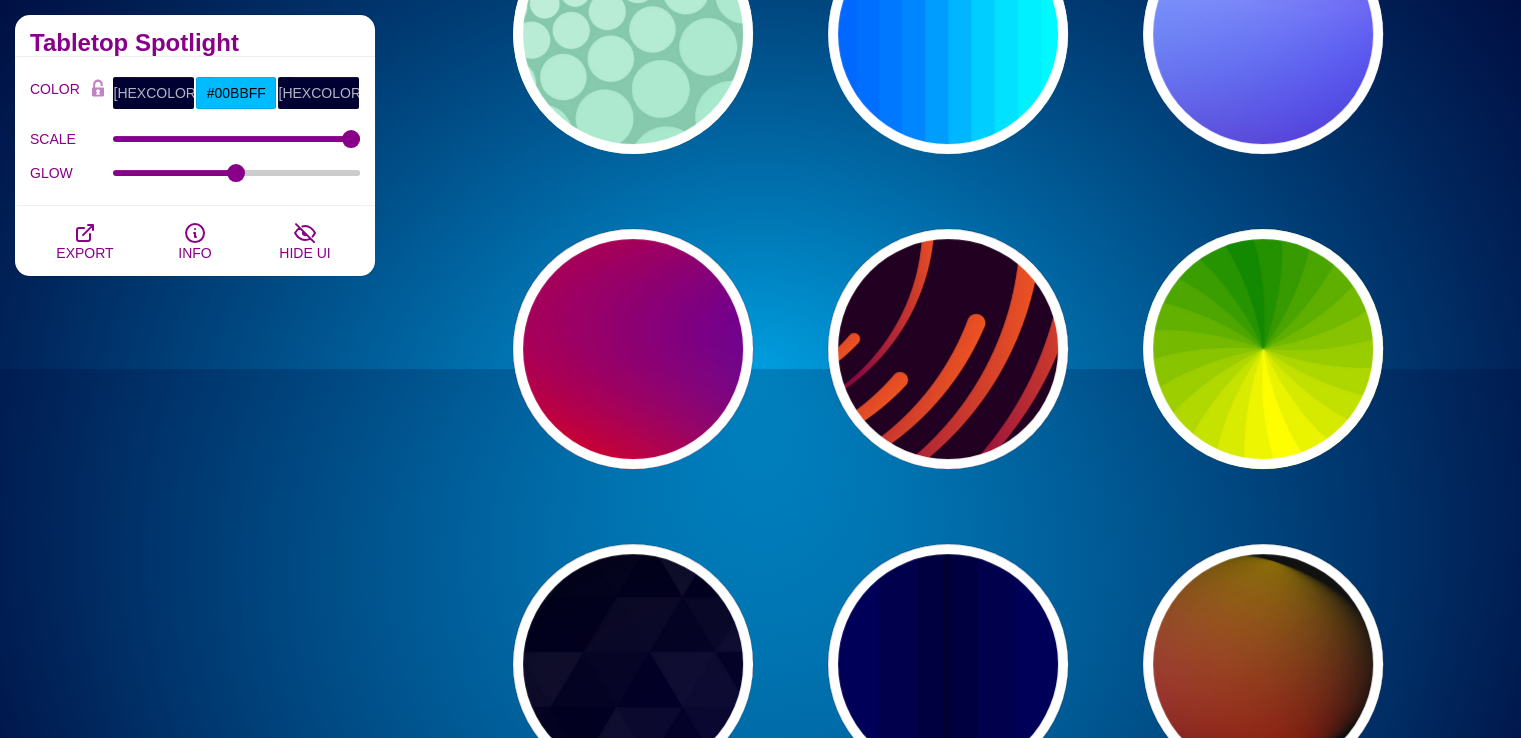 scroll, scrollTop: 640, scrollLeft: 0, axis: vertical 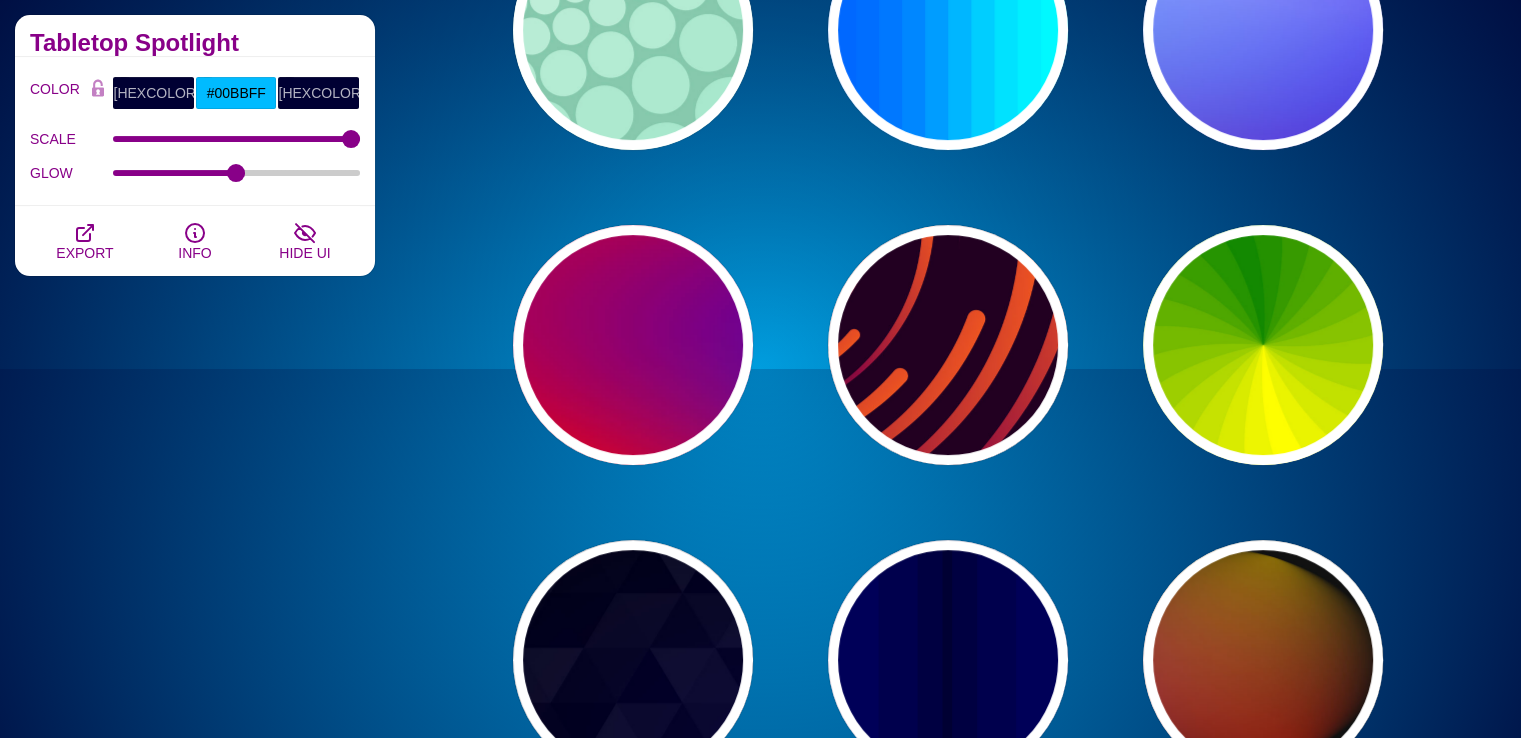 click on "PREVIEW PREVIEW PREVIEW PREVIEW PREVIEW PREVIEW PREVIEW PREVIEW PREVIEW PREVIEW PREVIEW PREVIEW PREVIEW PREVIEW PREVIEW PREVIEW PREVIEW PREVIEW PREVIEW PREVIEW PREVIEW PREVIEW PREVIEW PREVIEW PREVIEW PREVIEW PREVIEW PREVIEW PREVIEW PREVIEW PREVIEW PREVIEW PREVIEW PREVIEW PREVIEW PREVIEW PREVIEW PREVIEW PREVIEW PREVIEW PREVIEW PREVIEW PREVIEW PREVIEW PREVIEW PREVIEW PREVIEW PREVIEW PREVIEW PREVIEW PREVIEW PREVIEW PREVIEW PREVIEW PREVIEW PREVIEW PREVIEW PREVIEW PREVIEW PREVIEW PREVIEW PREVIEW PREVIEW PREVIEW PREVIEW PREVIEW PREVIEW PREVIEW PREVIEW PREVIEW PREVIEW PREVIEW PREVIEW PREVIEW PREVIEW PREVIEW PREVIEW PREVIEW PREVIEW PREVIEW PREVIEW PREVIEW PREVIEW PREVIEW PREVIEW PREVIEW PREVIEW PREVIEW PREVIEW PREVIEW PREVIEW PREVIEW PREVIEW PREVIEW PREVIEW PREVIEW PREVIEW PREVIEW PREVIEW PREVIEW PREVIEW" at bounding box center (955, 4912) 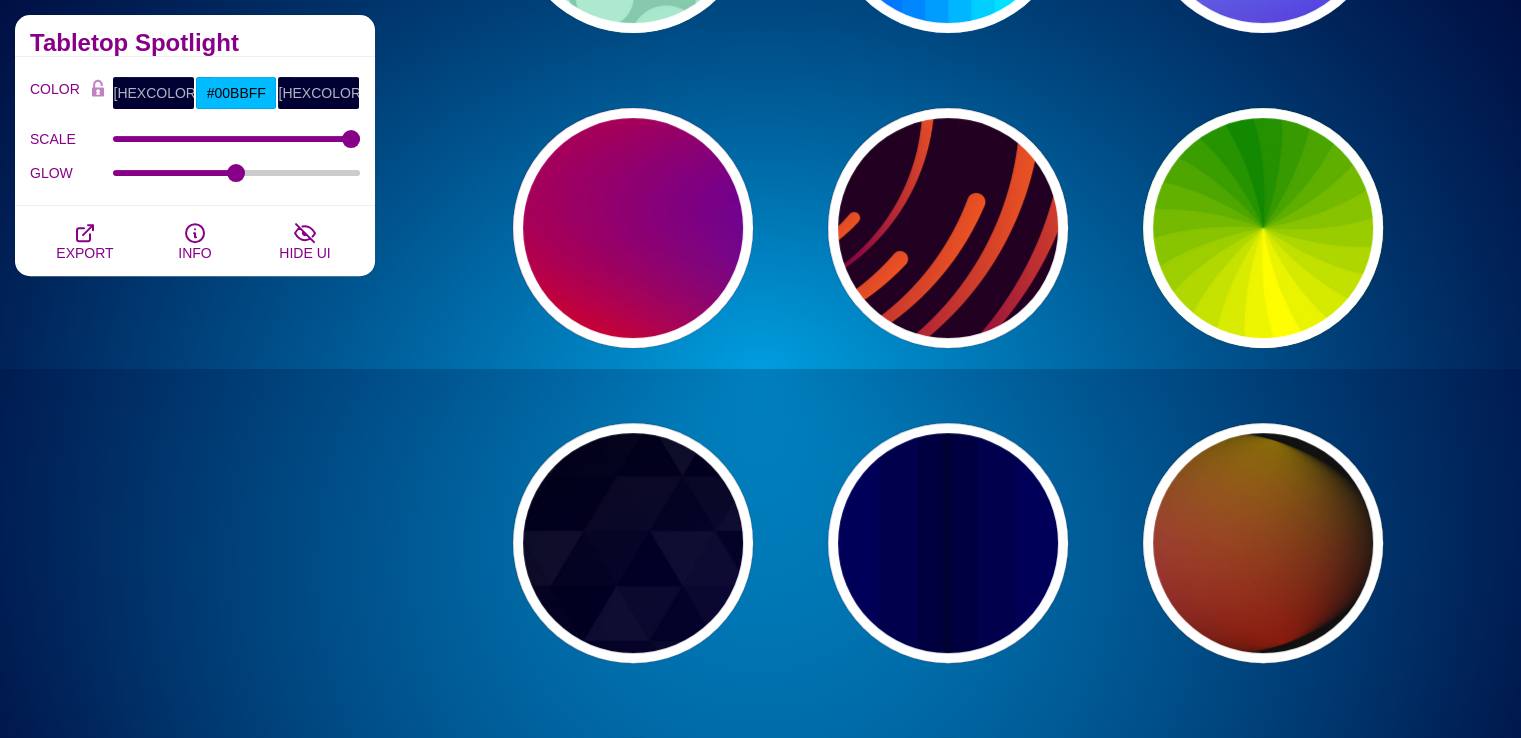 scroll, scrollTop: 760, scrollLeft: 0, axis: vertical 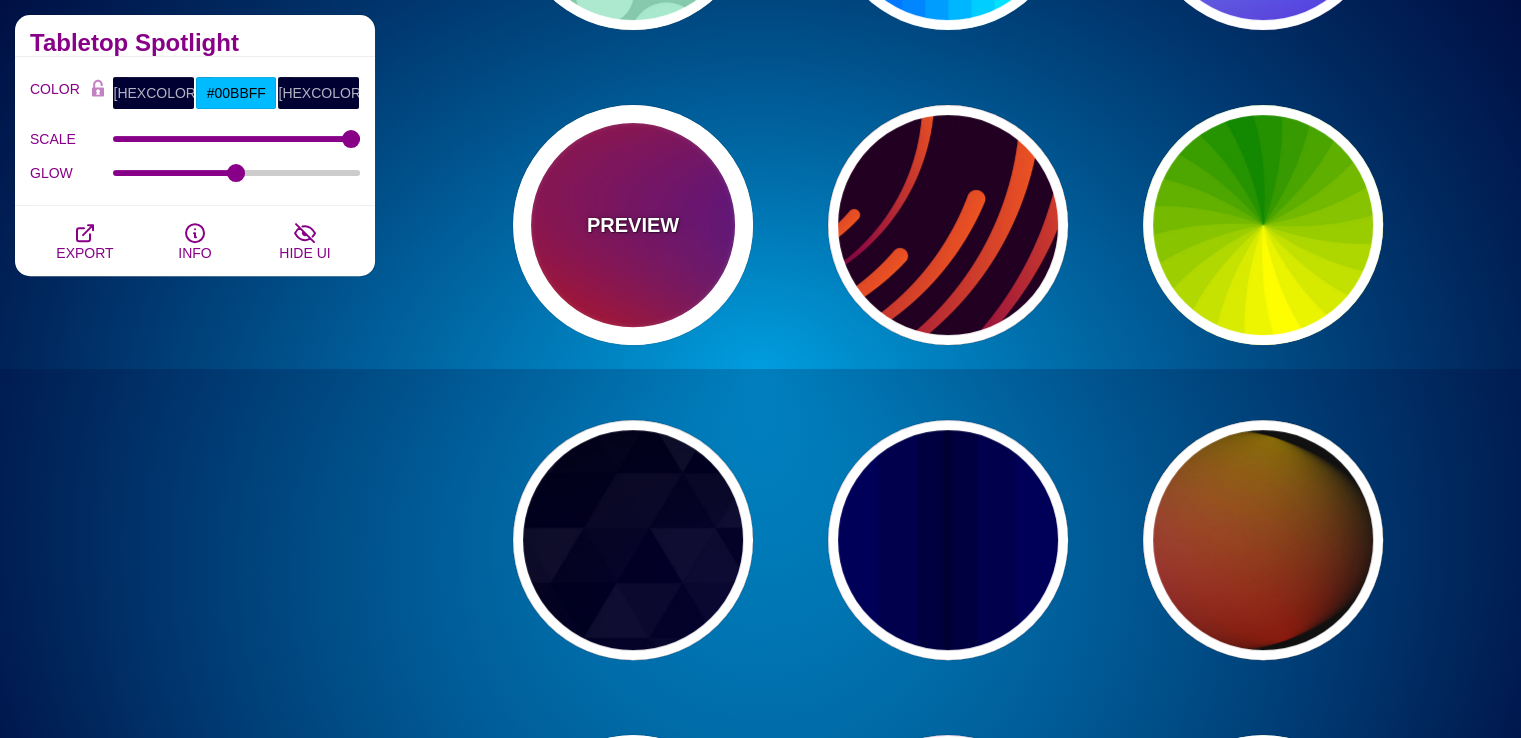 click on "PREVIEW" at bounding box center [633, 225] 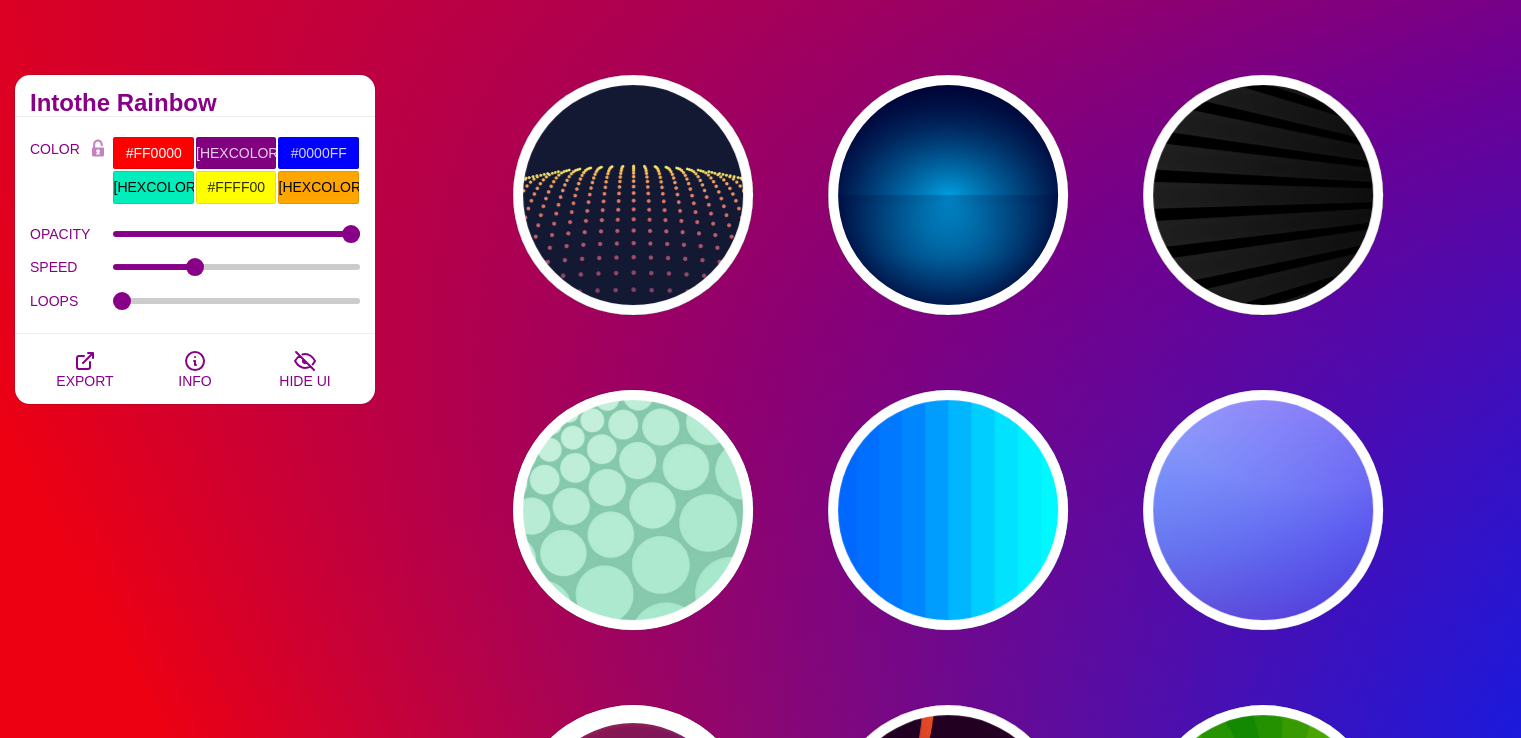 scroll, scrollTop: 0, scrollLeft: 0, axis: both 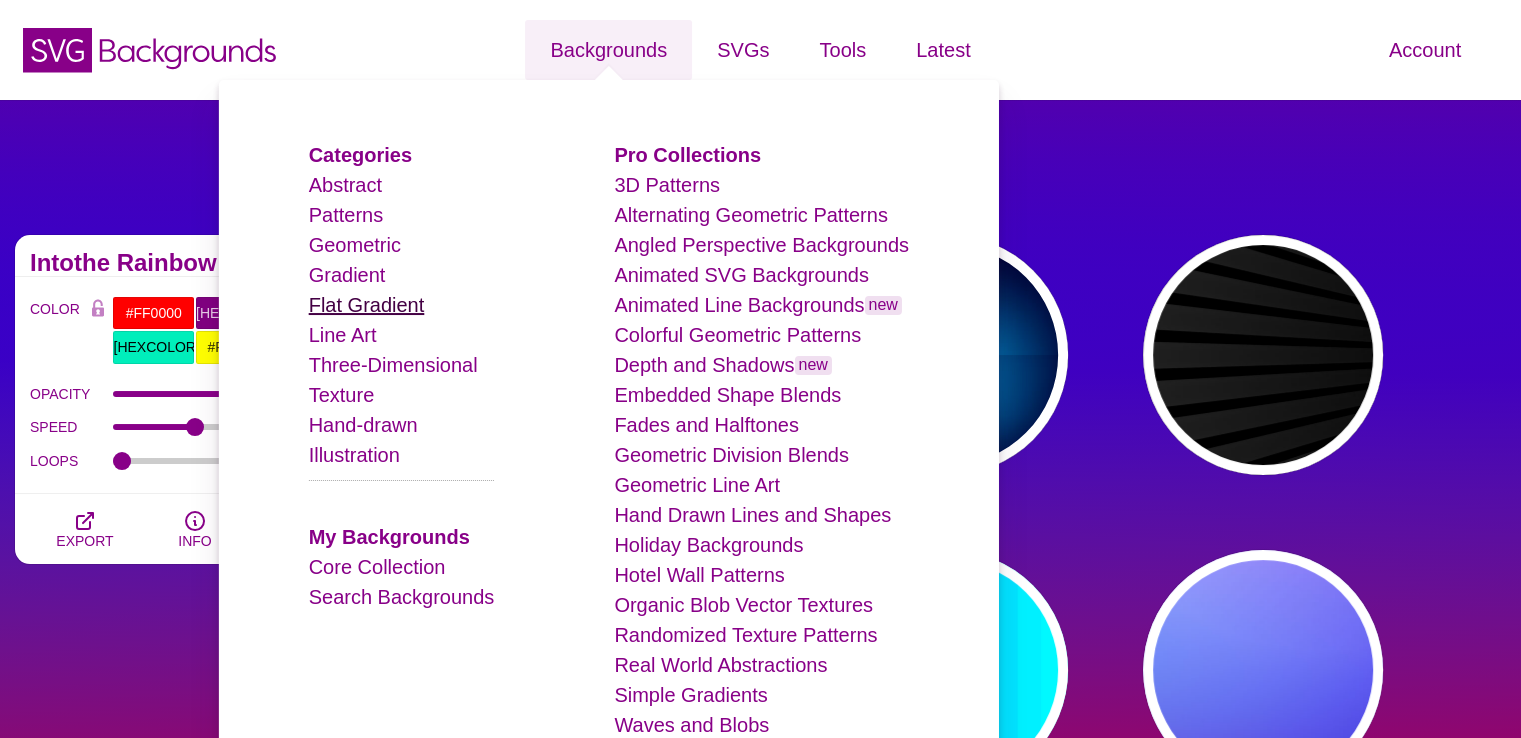click on "Flat Gradient" at bounding box center [367, 305] 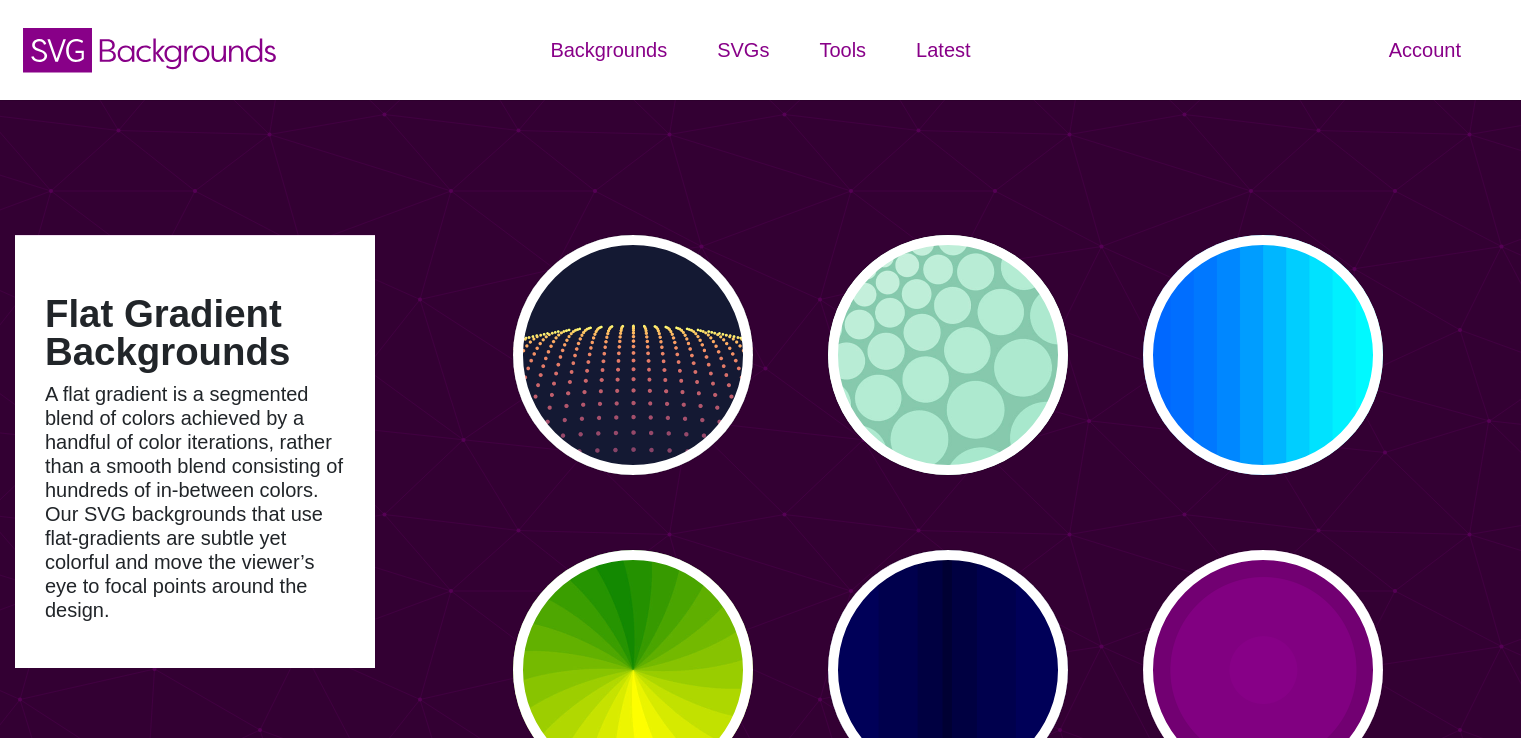 scroll, scrollTop: 0, scrollLeft: 0, axis: both 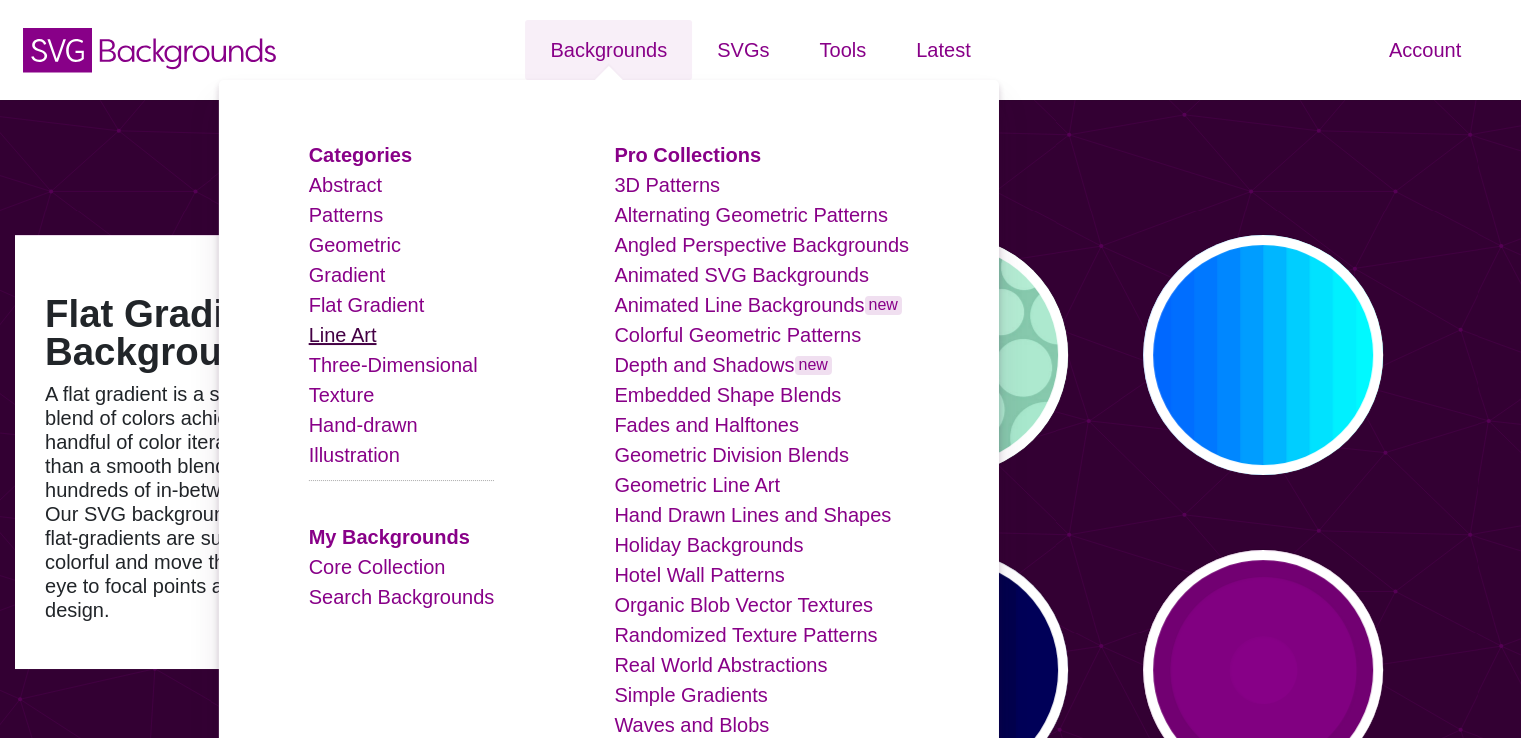 click on "Line Art" at bounding box center [343, 335] 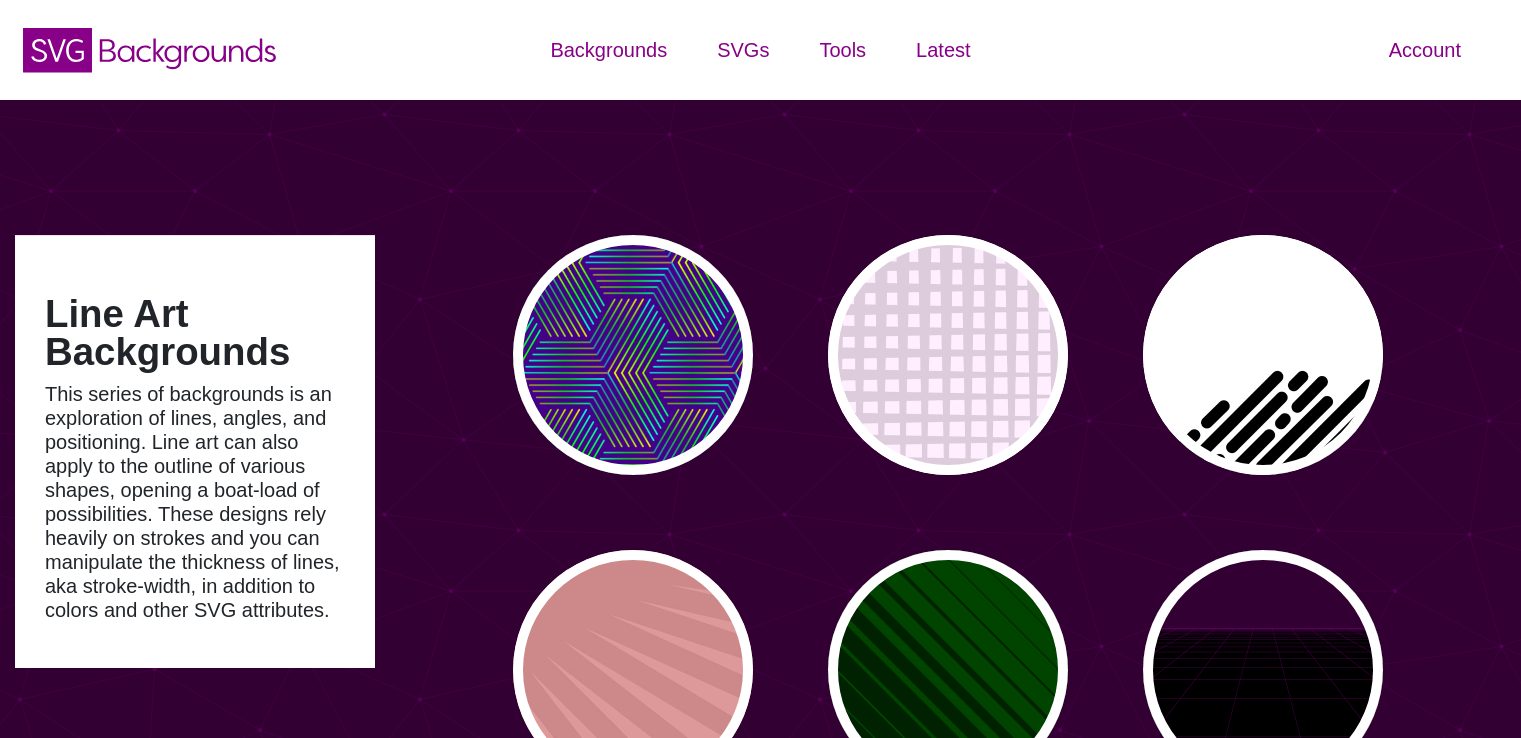 scroll, scrollTop: 0, scrollLeft: 0, axis: both 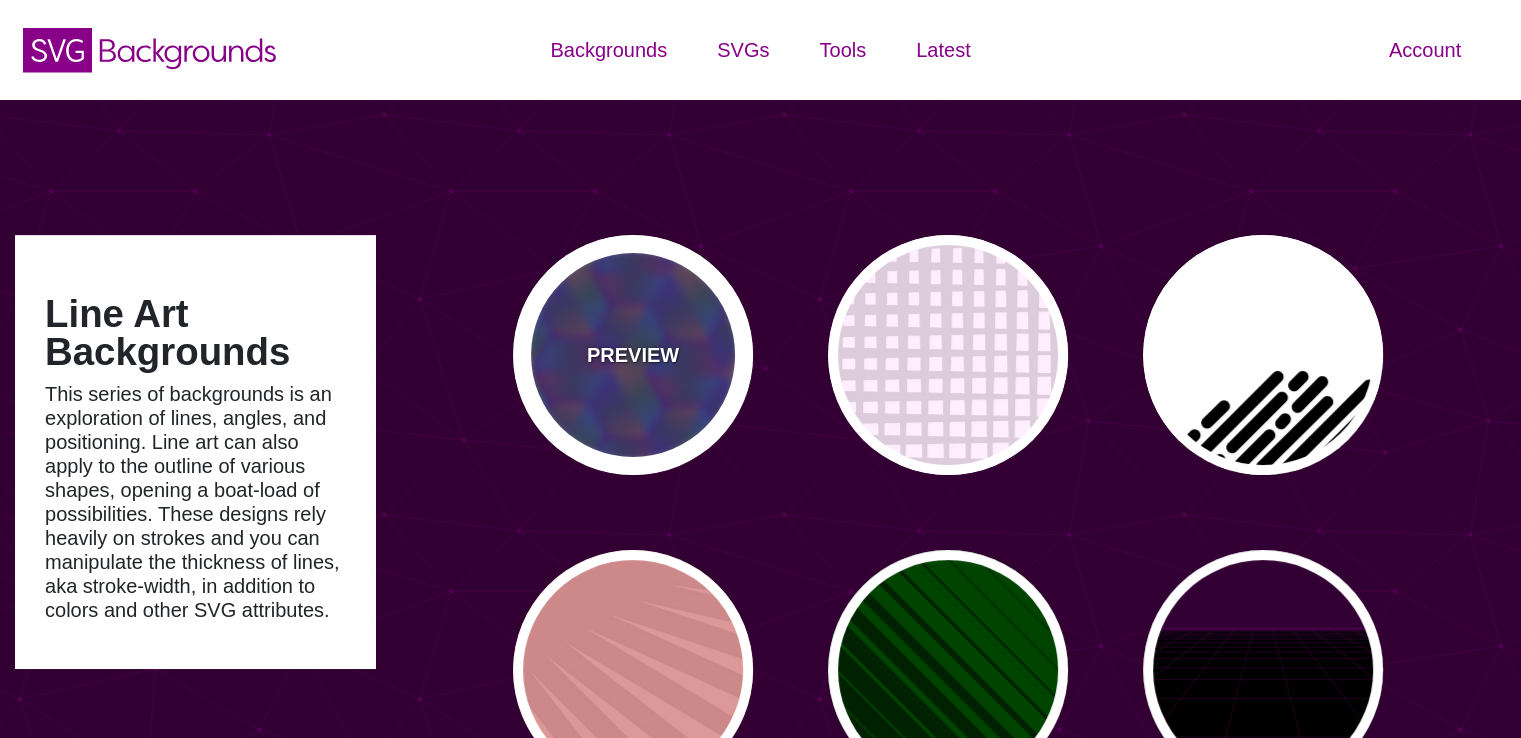 click on "PREVIEW" at bounding box center (633, 355) 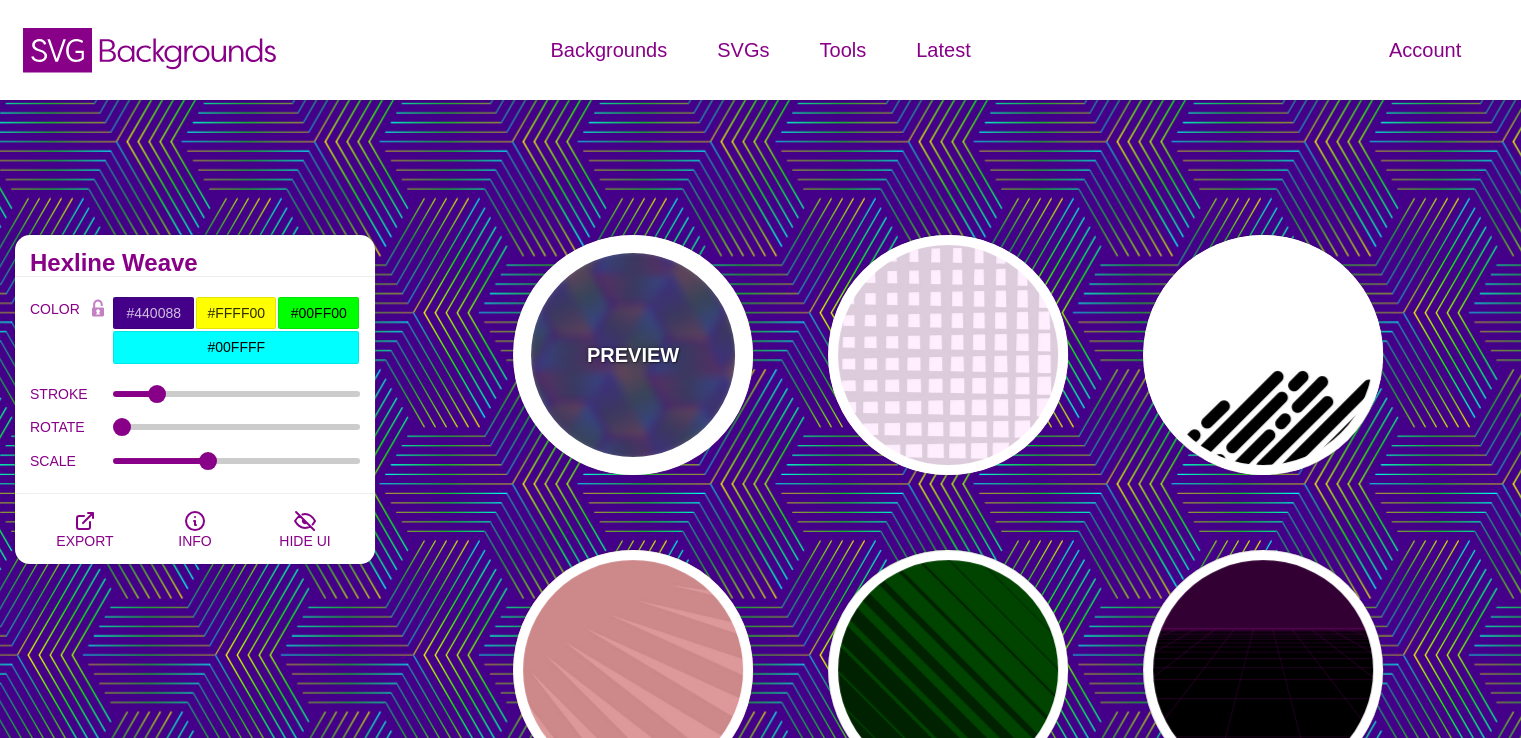 type 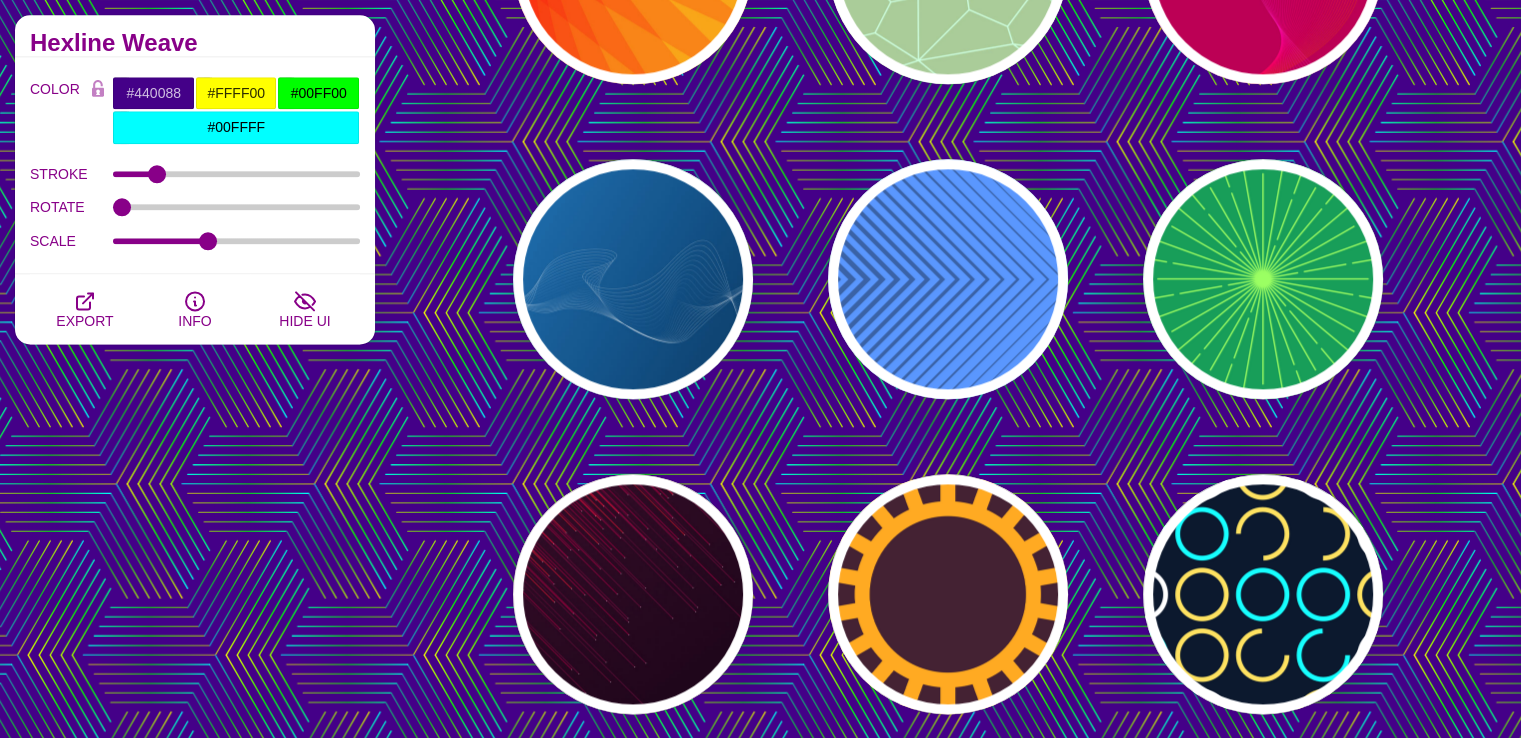 scroll, scrollTop: 2600, scrollLeft: 0, axis: vertical 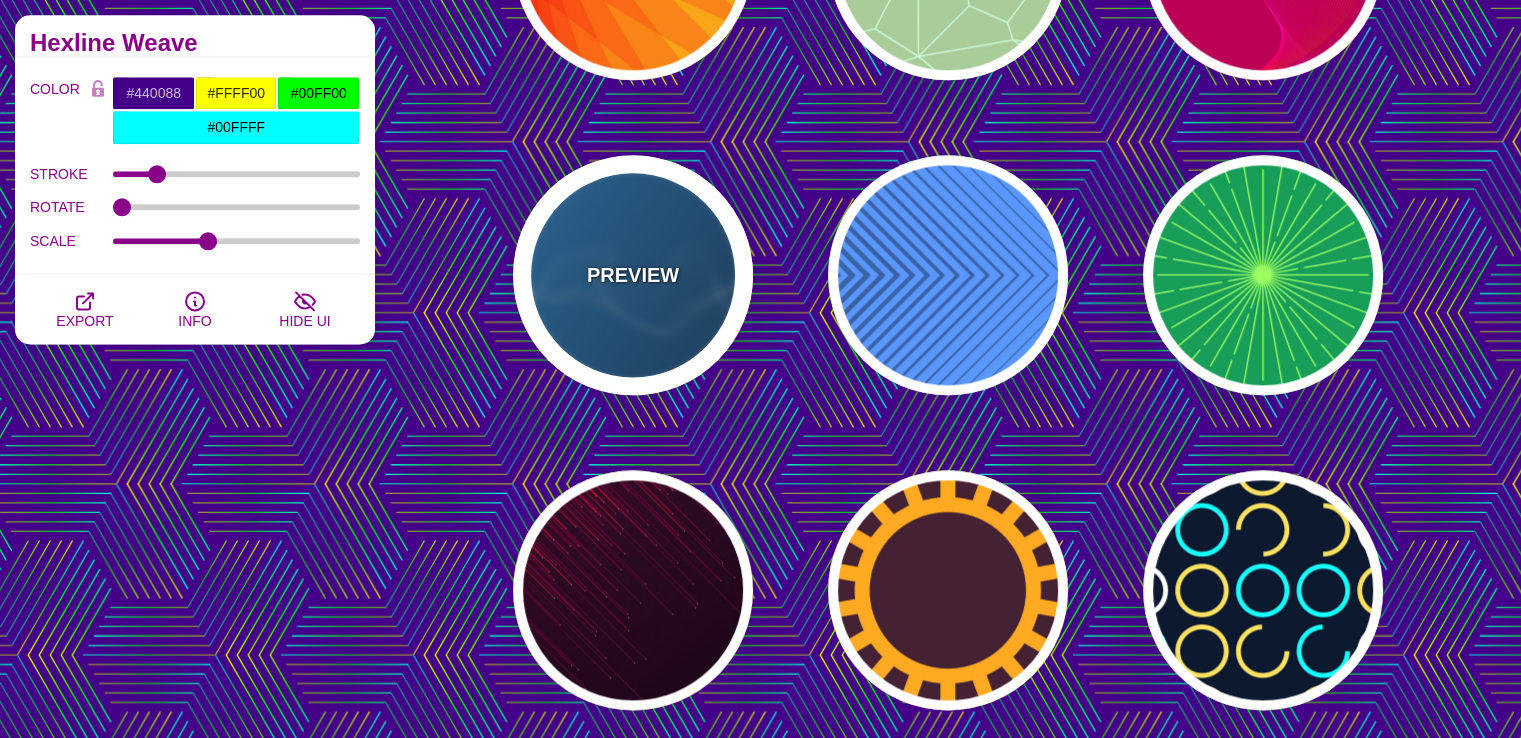 click on "PREVIEW" at bounding box center [633, 275] 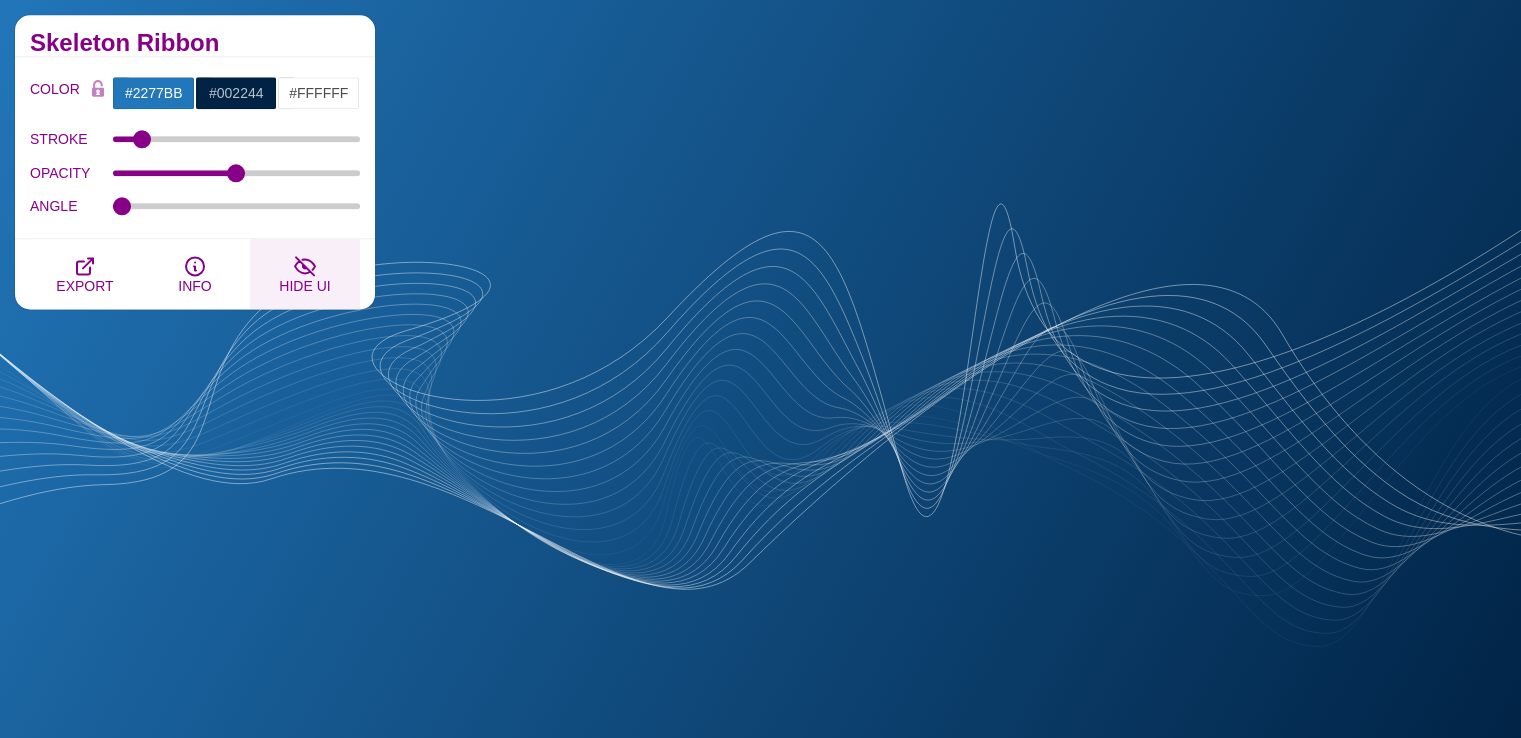 click at bounding box center [305, 266] 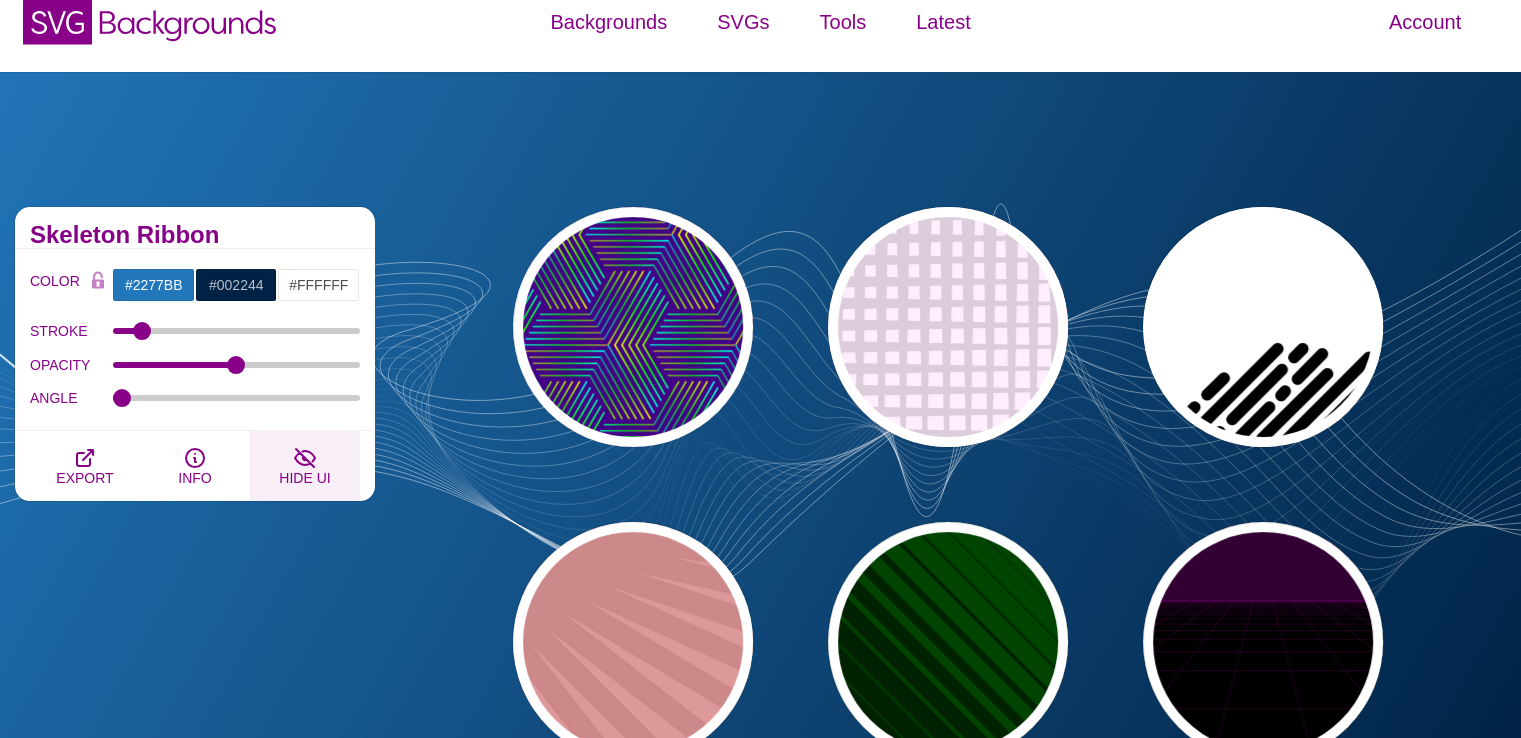 scroll, scrollTop: 0, scrollLeft: 0, axis: both 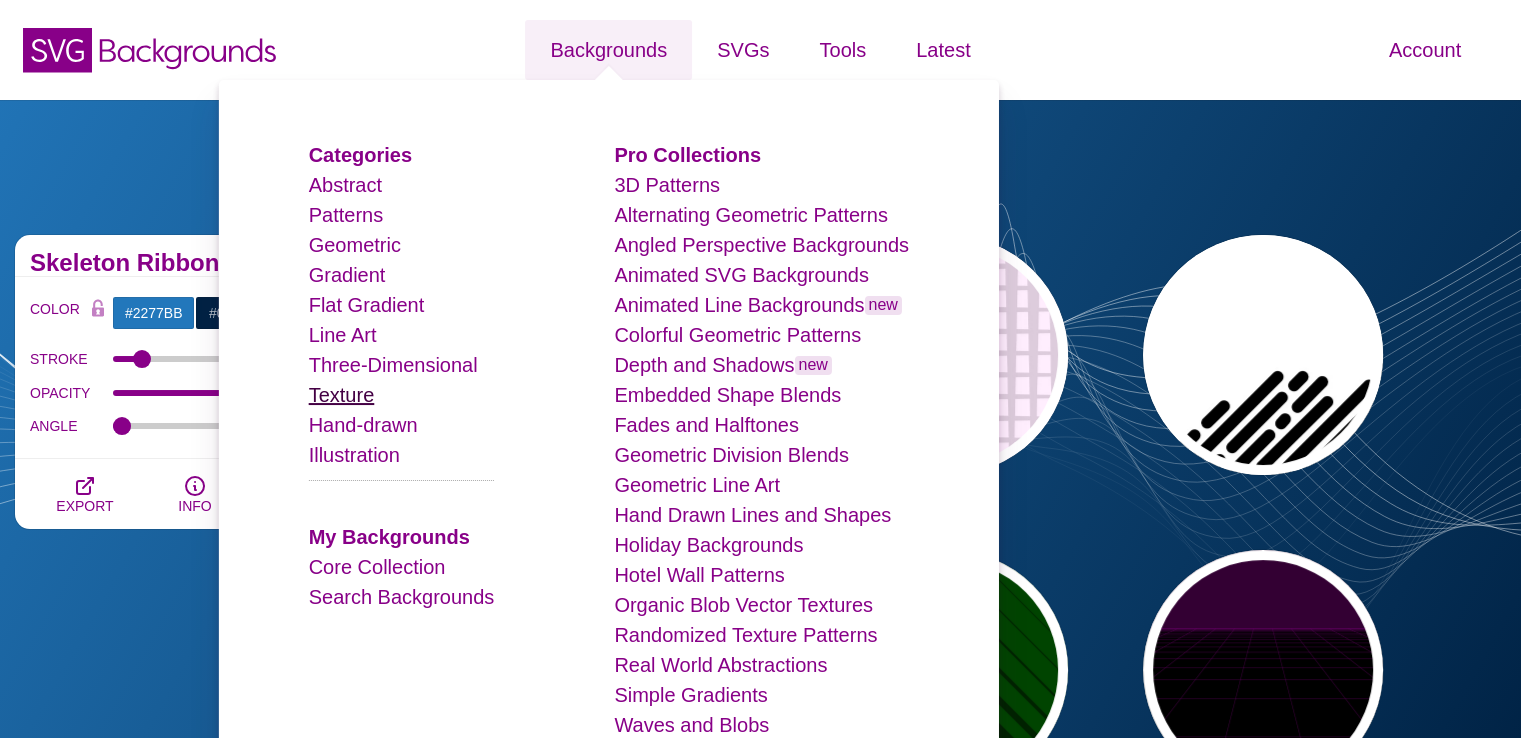 click on "Texture" at bounding box center (342, 395) 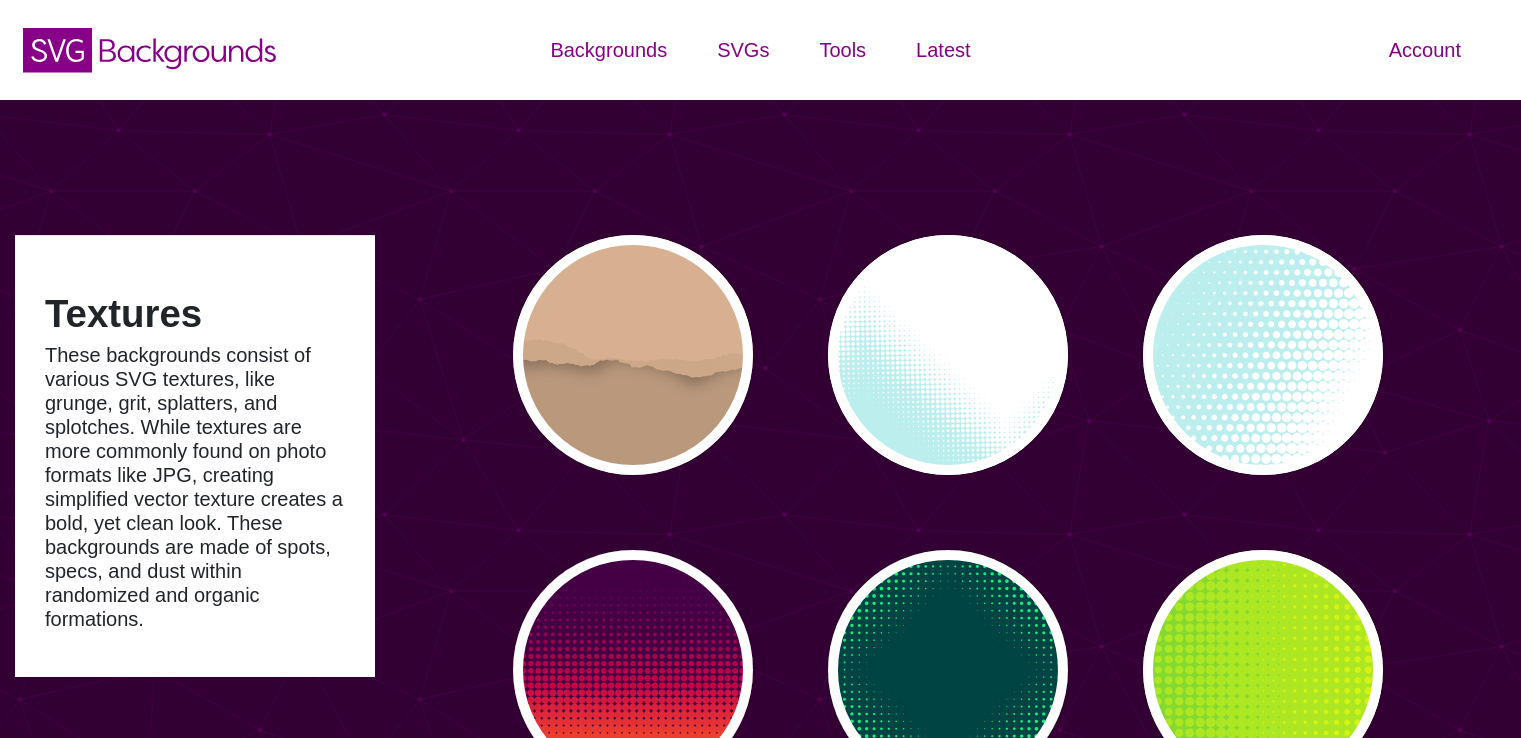 scroll, scrollTop: 0, scrollLeft: 0, axis: both 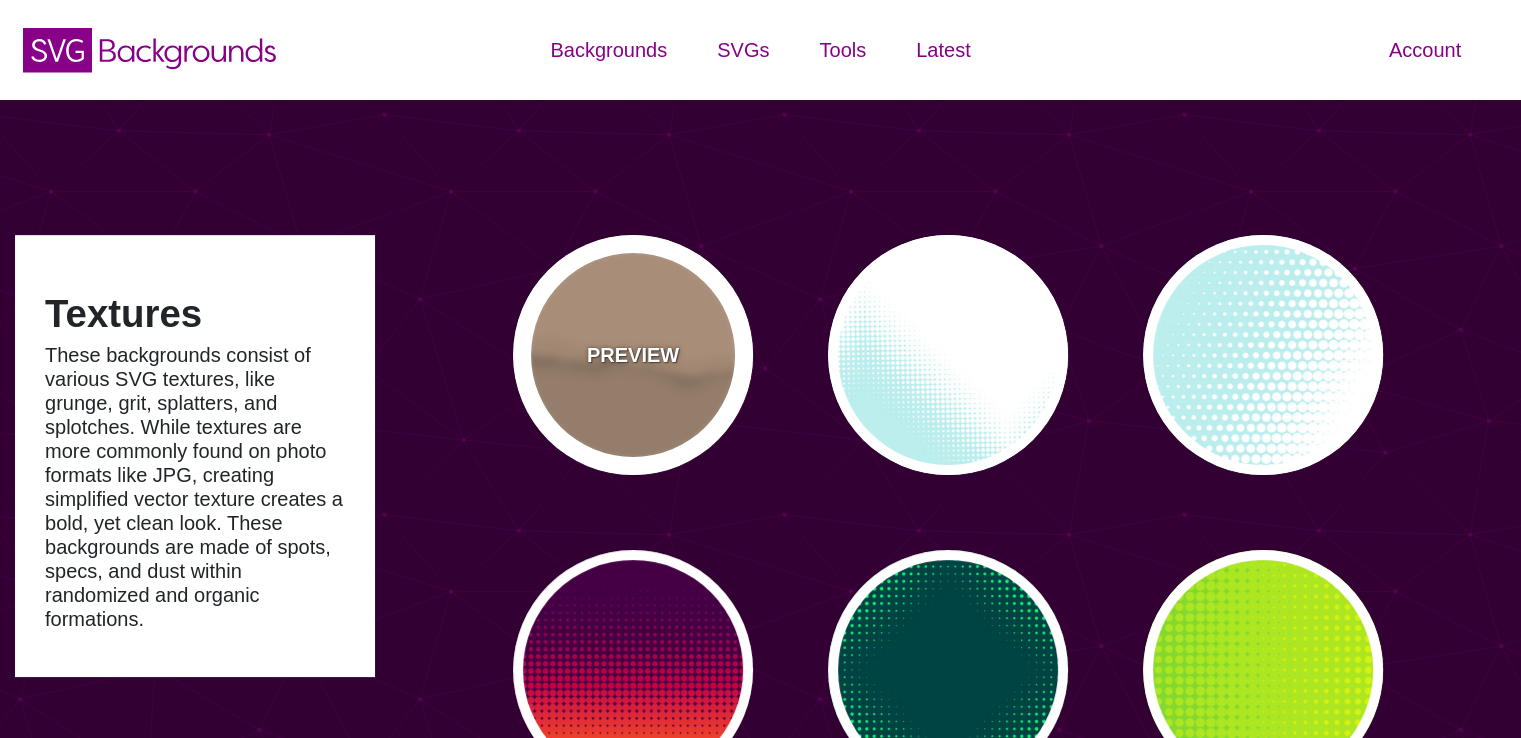 click on "PREVIEW" at bounding box center (633, 355) 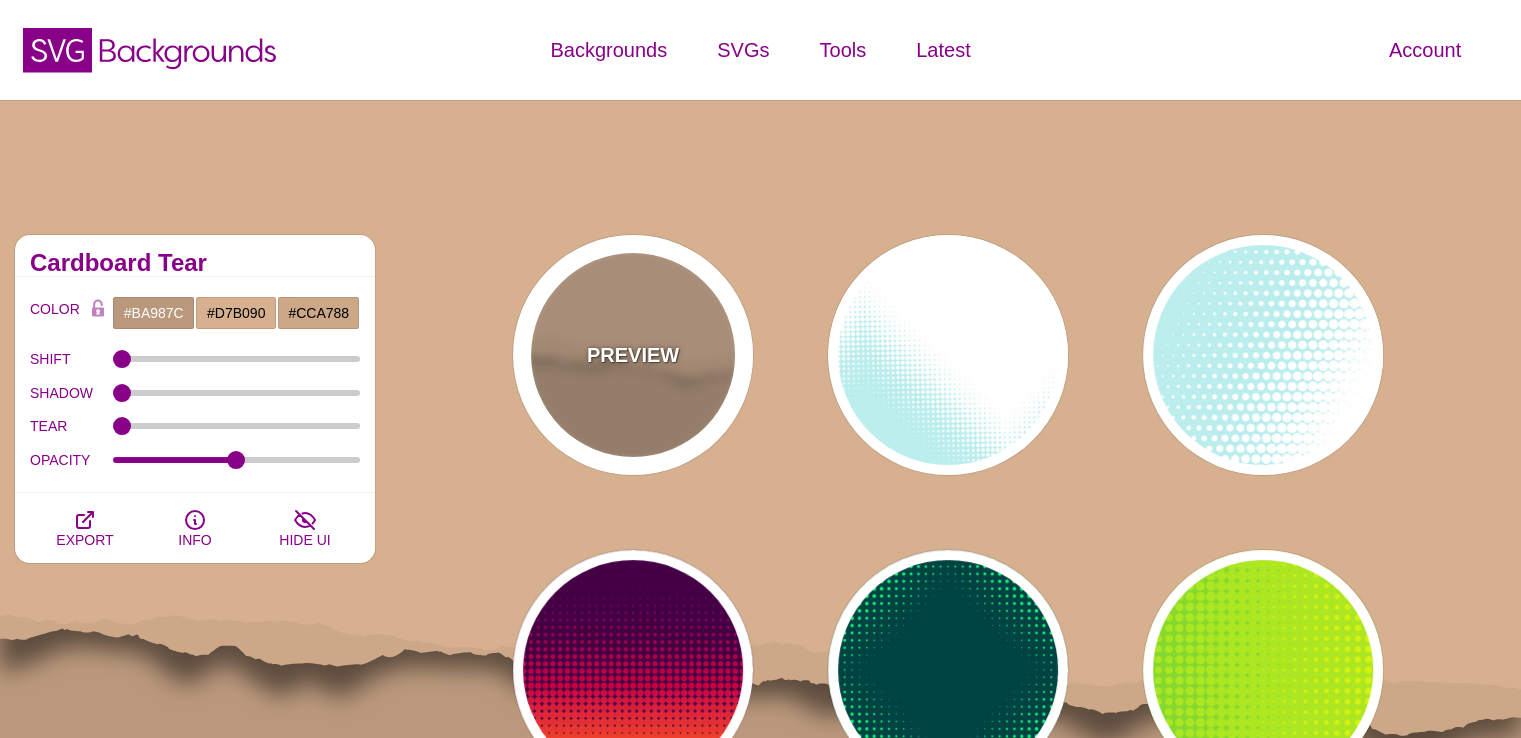 type 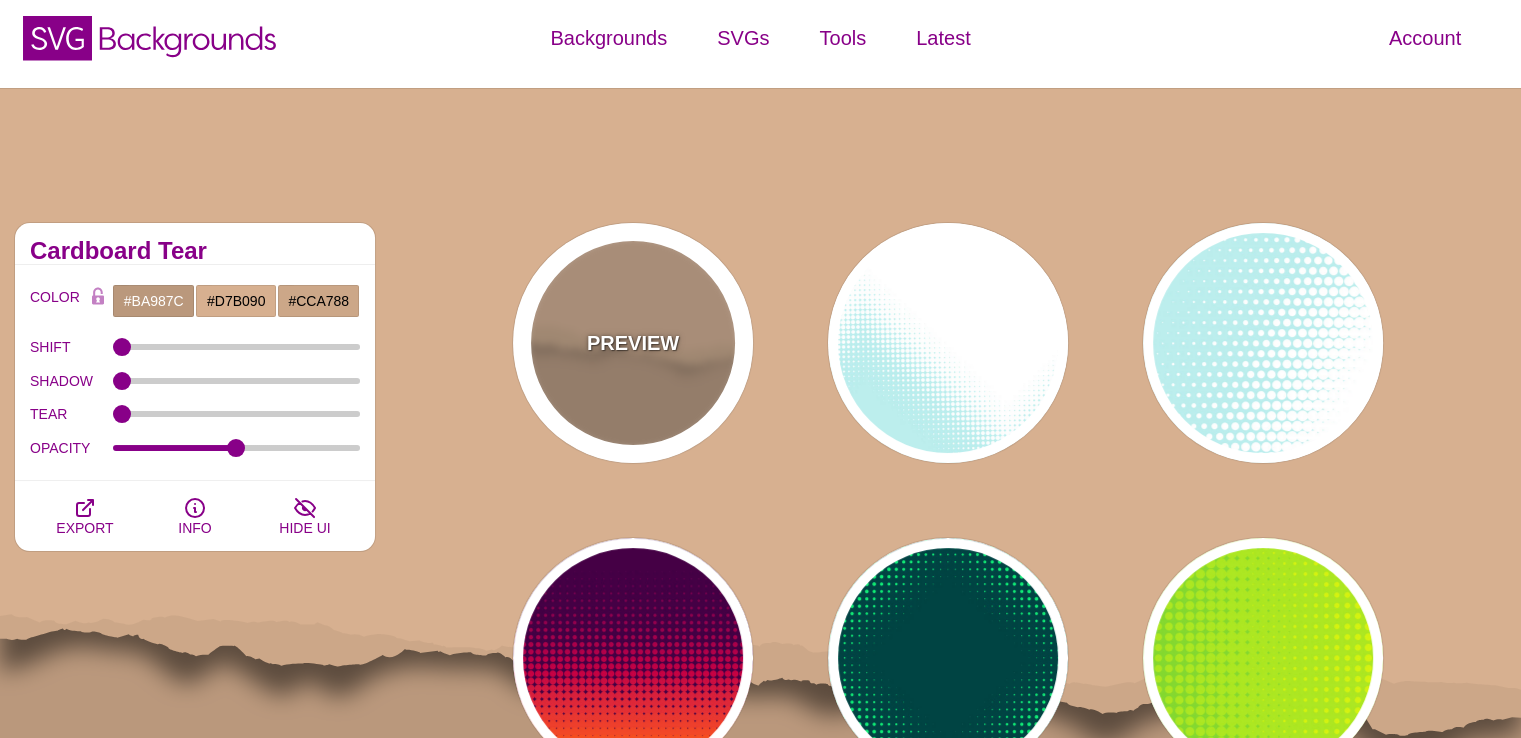 scroll, scrollTop: 0, scrollLeft: 0, axis: both 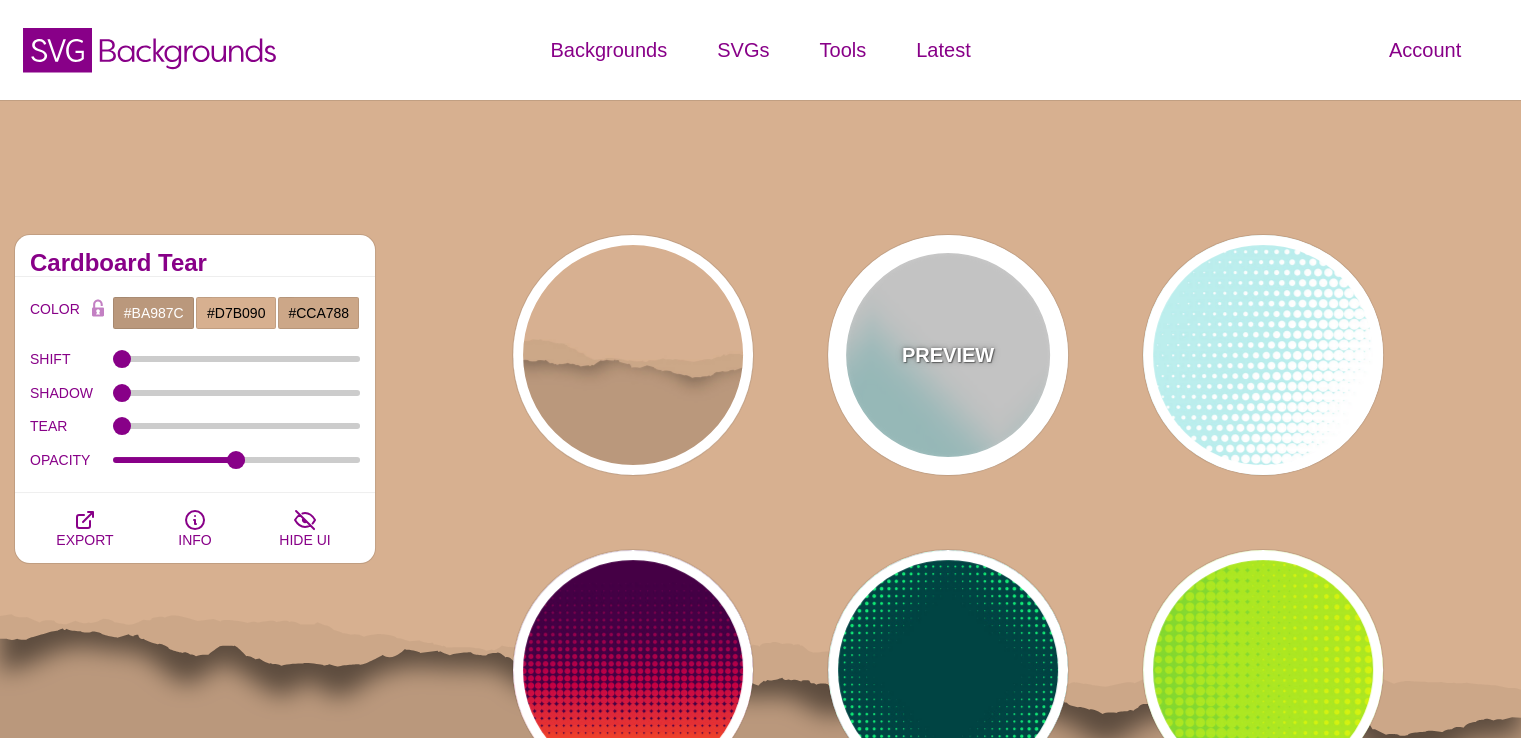 click on "PREVIEW" at bounding box center (948, 355) 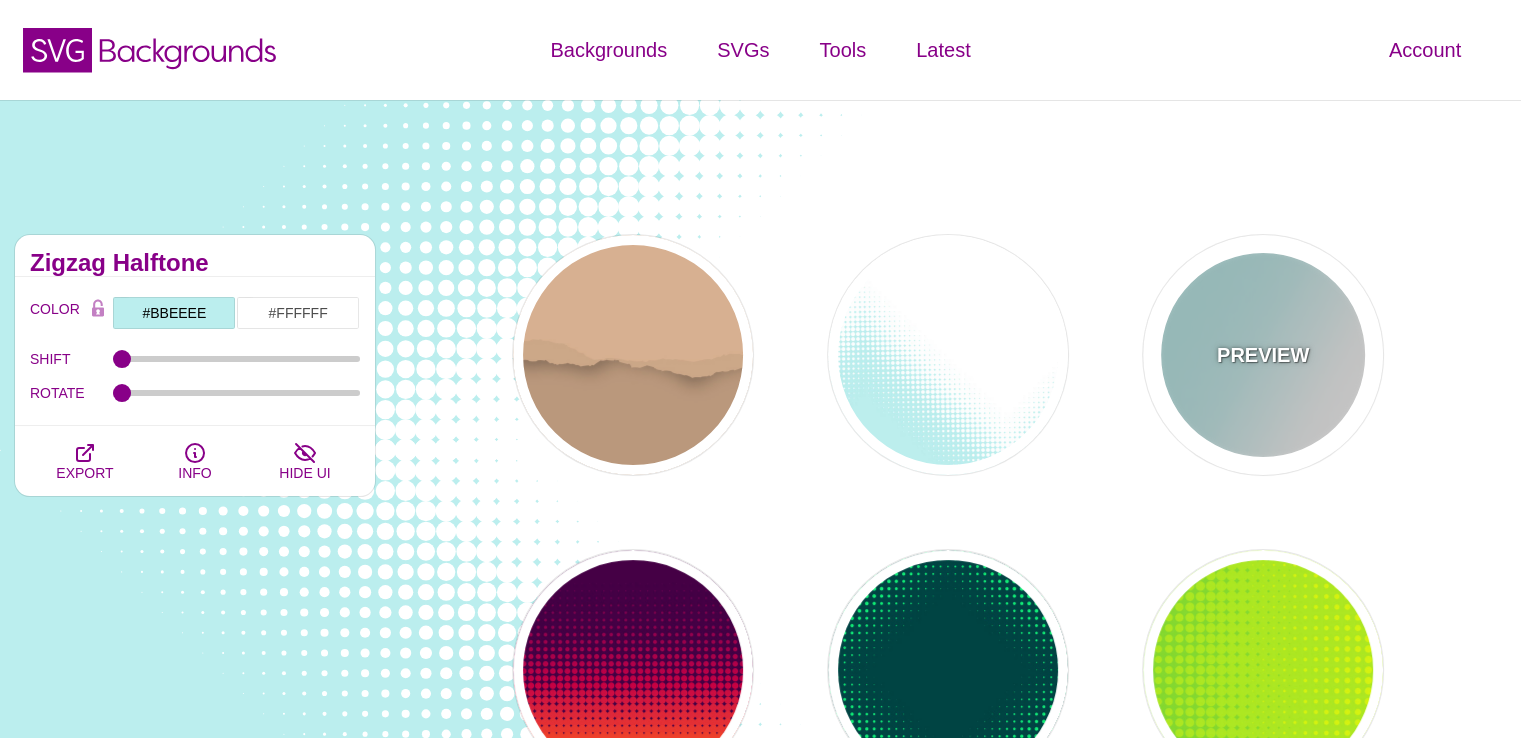 click on "PREVIEW" at bounding box center (1263, 355) 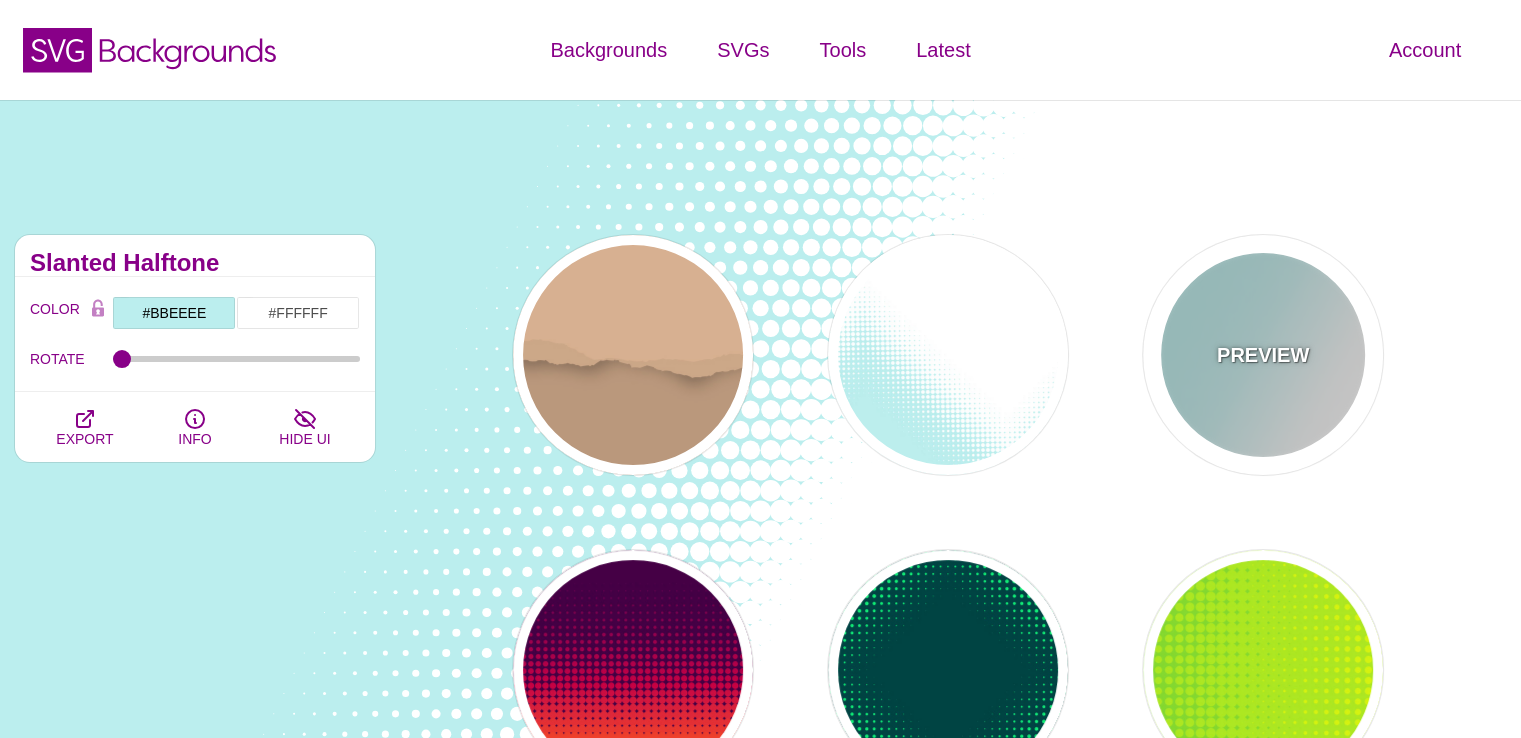 type 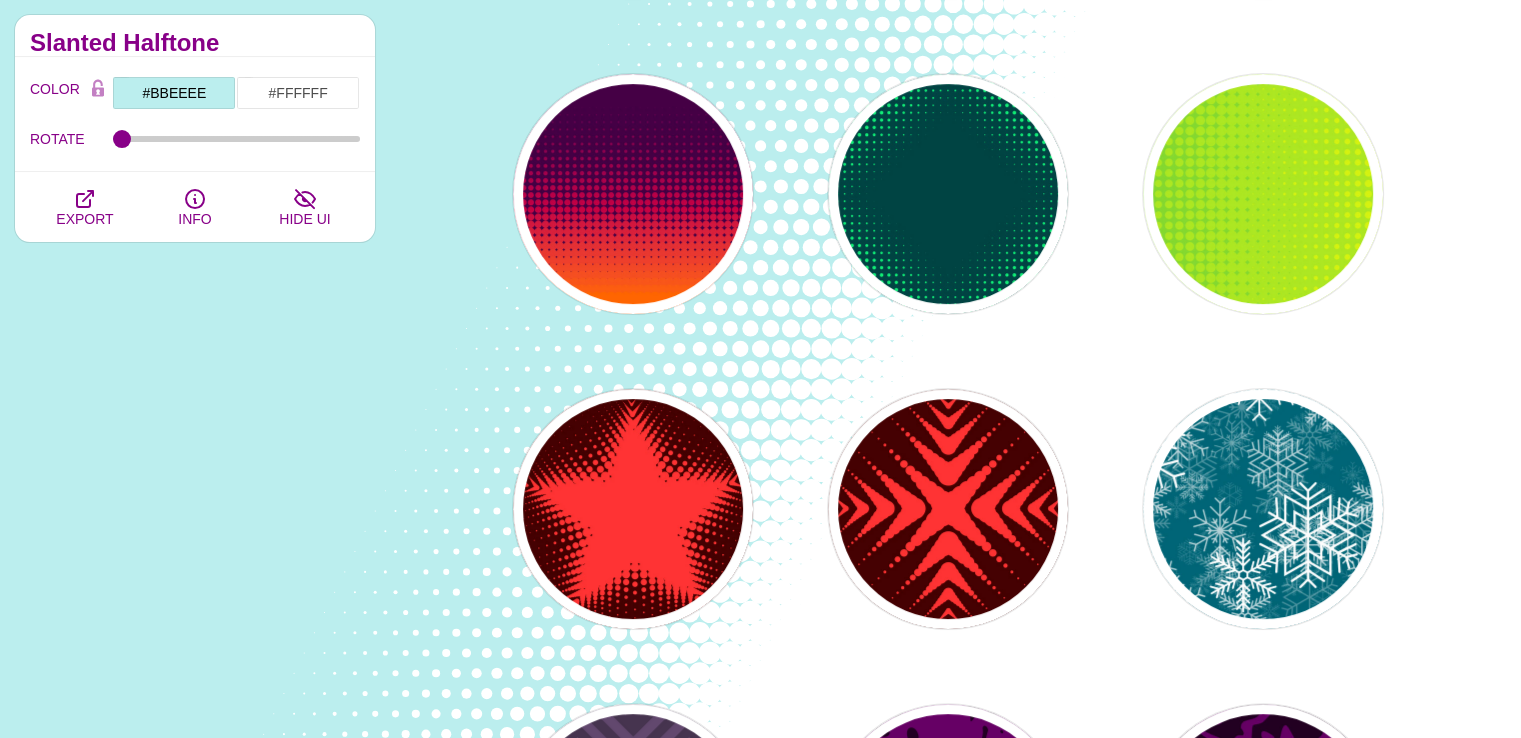 scroll, scrollTop: 480, scrollLeft: 0, axis: vertical 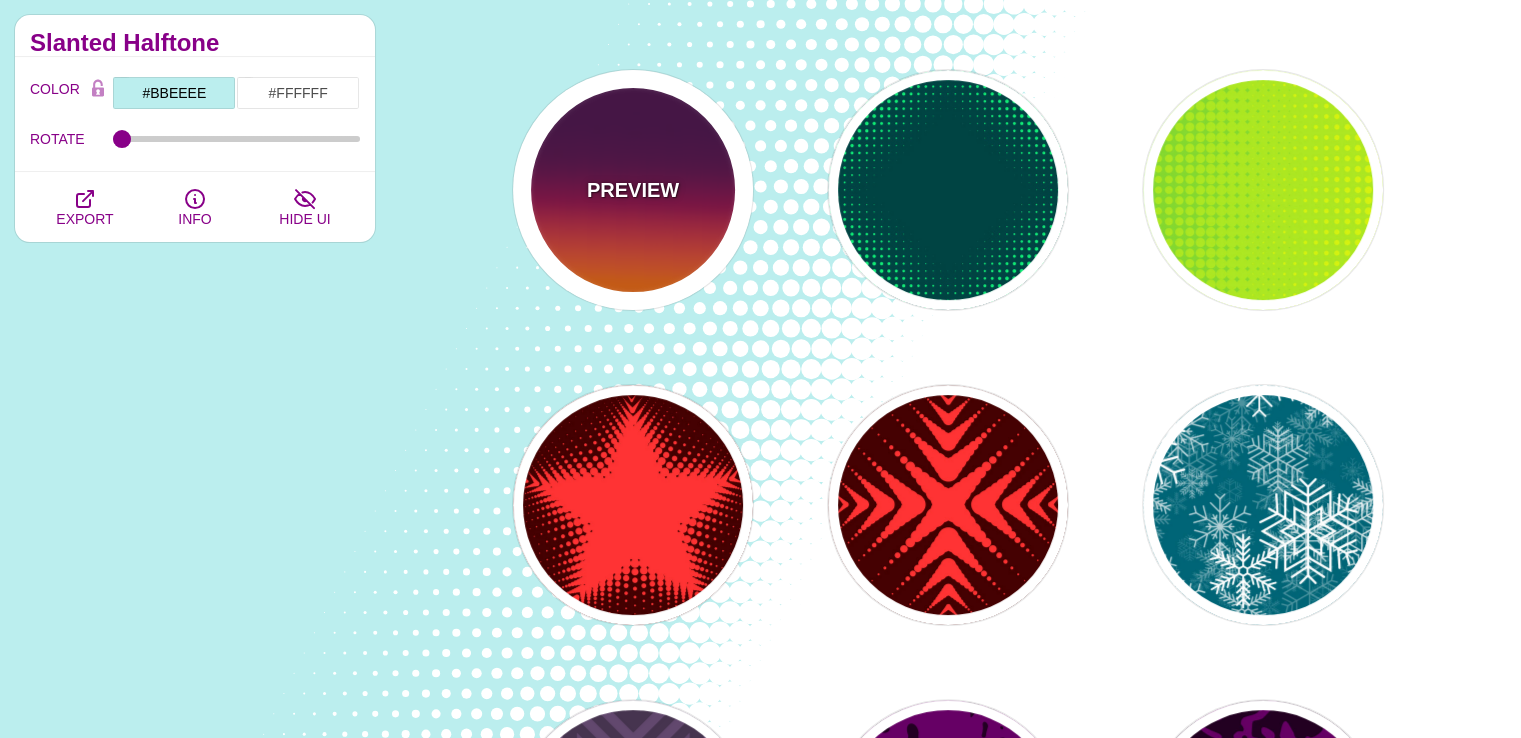 click on "PREVIEW" at bounding box center (633, 190) 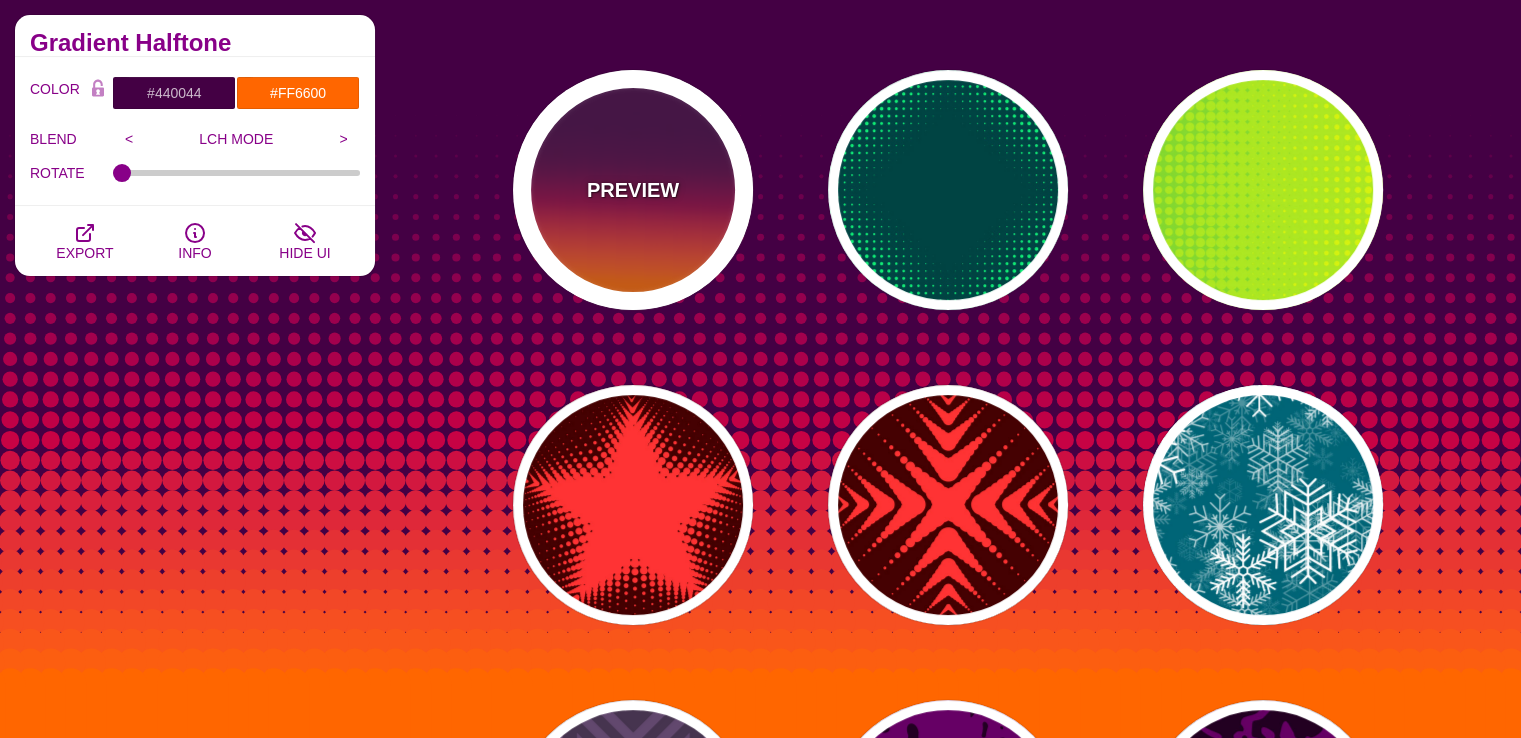 type 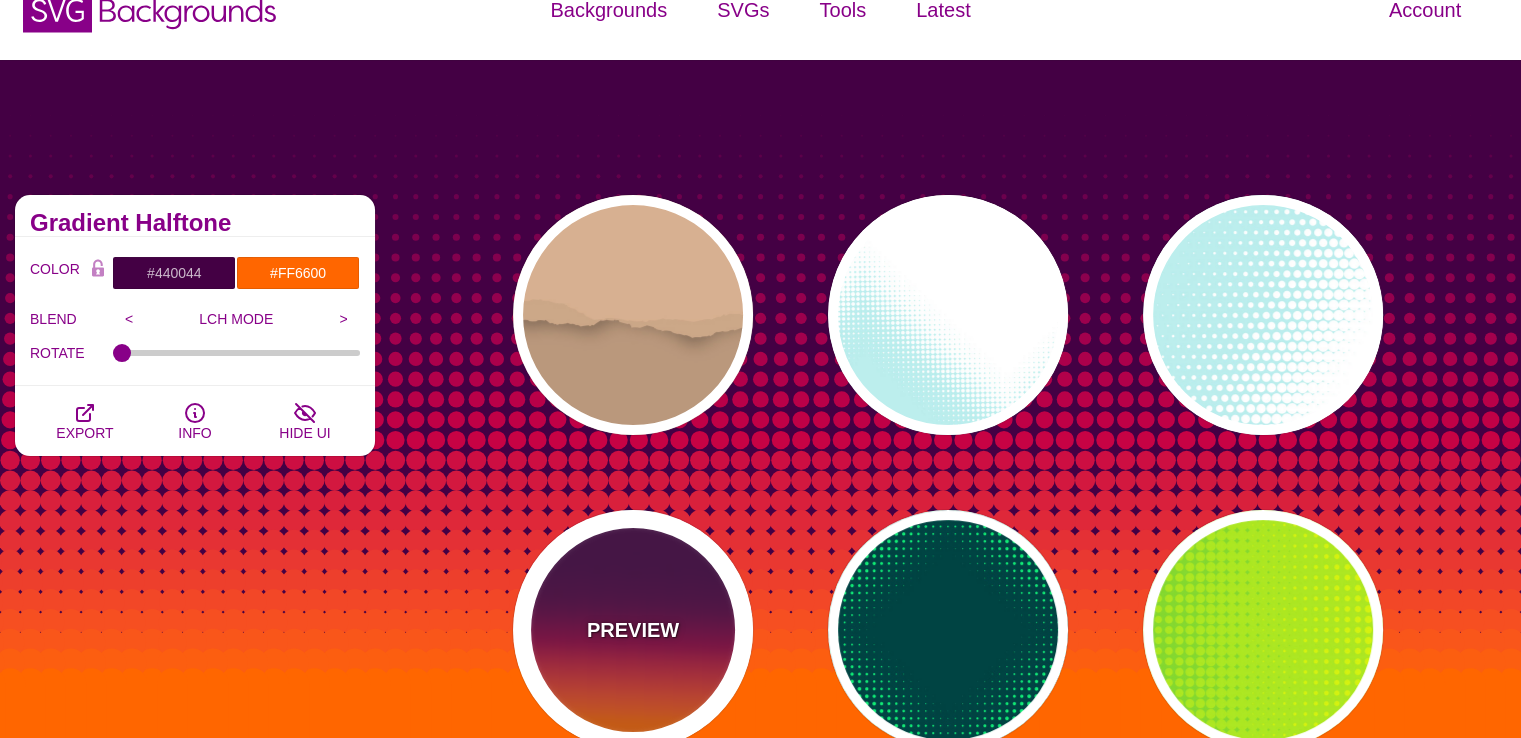 scroll, scrollTop: 0, scrollLeft: 0, axis: both 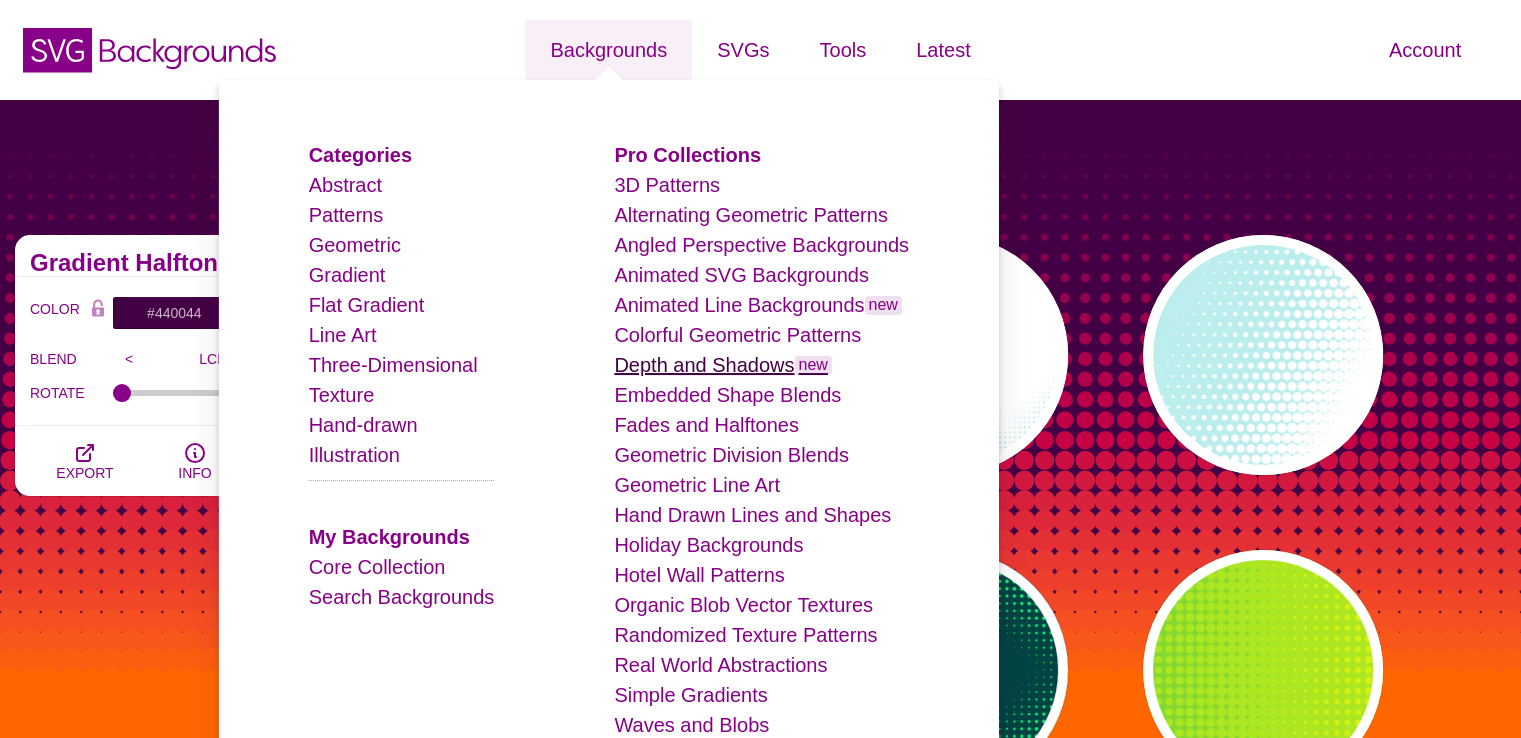 click on "Depth and Shadows  new" at bounding box center (723, 365) 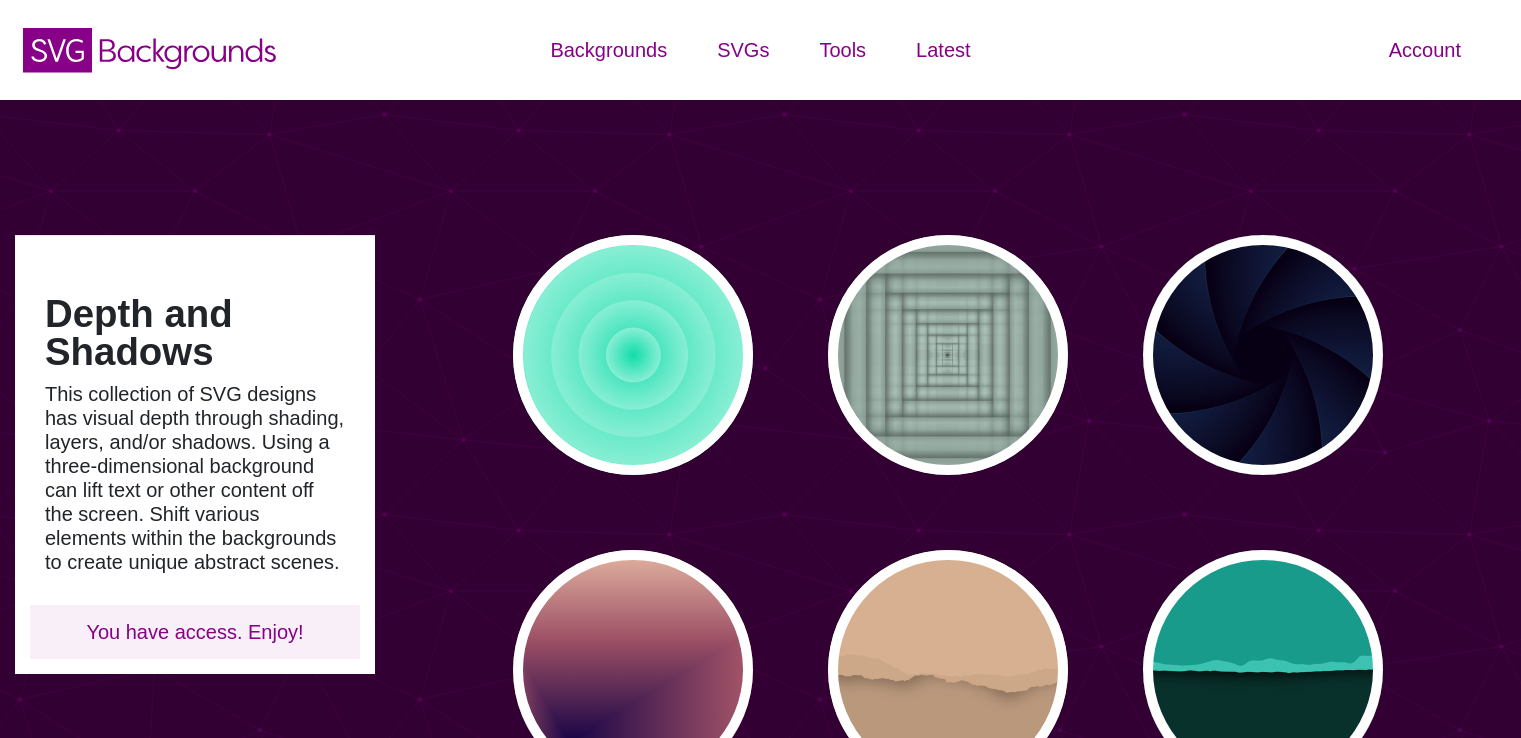 scroll, scrollTop: 0, scrollLeft: 0, axis: both 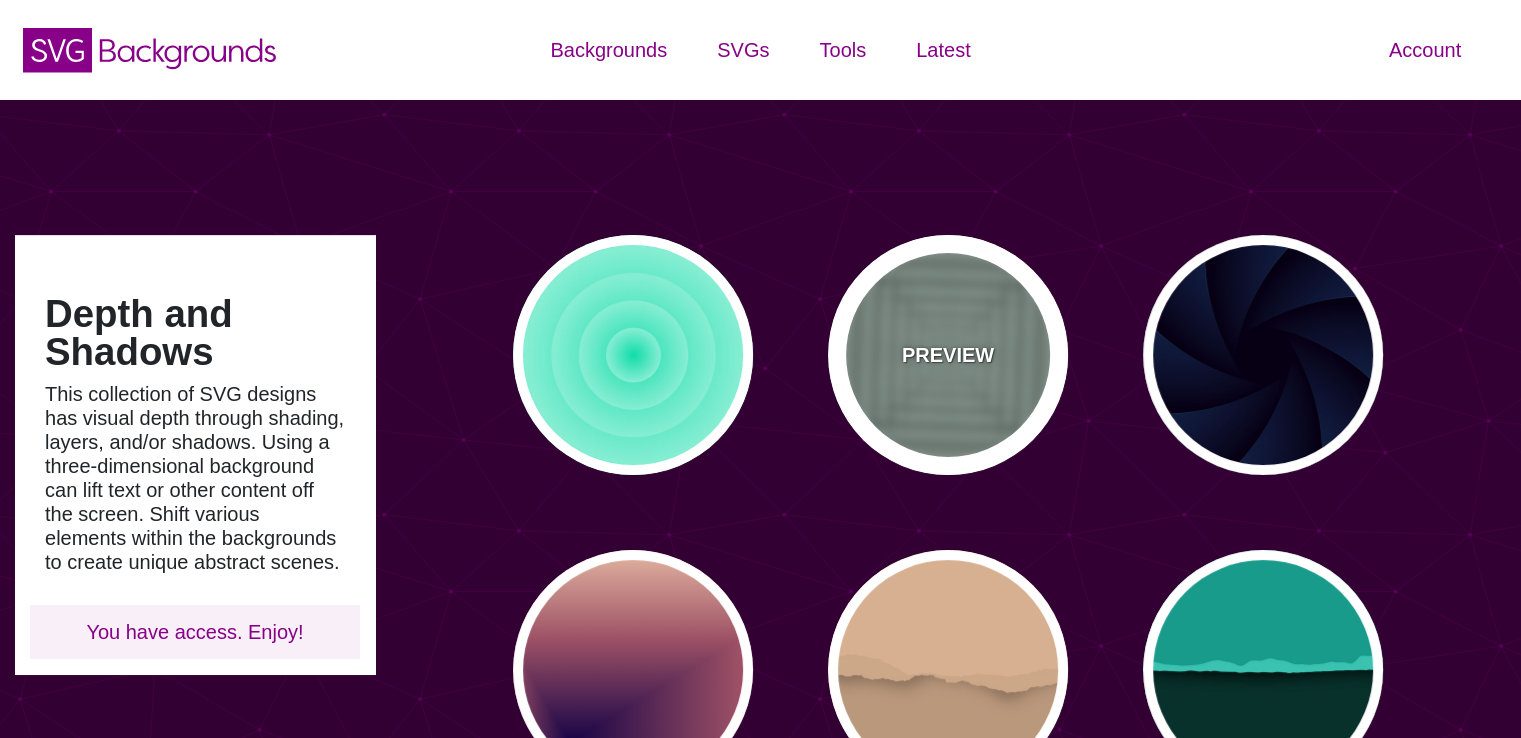 click on "PREVIEW" at bounding box center [948, 355] 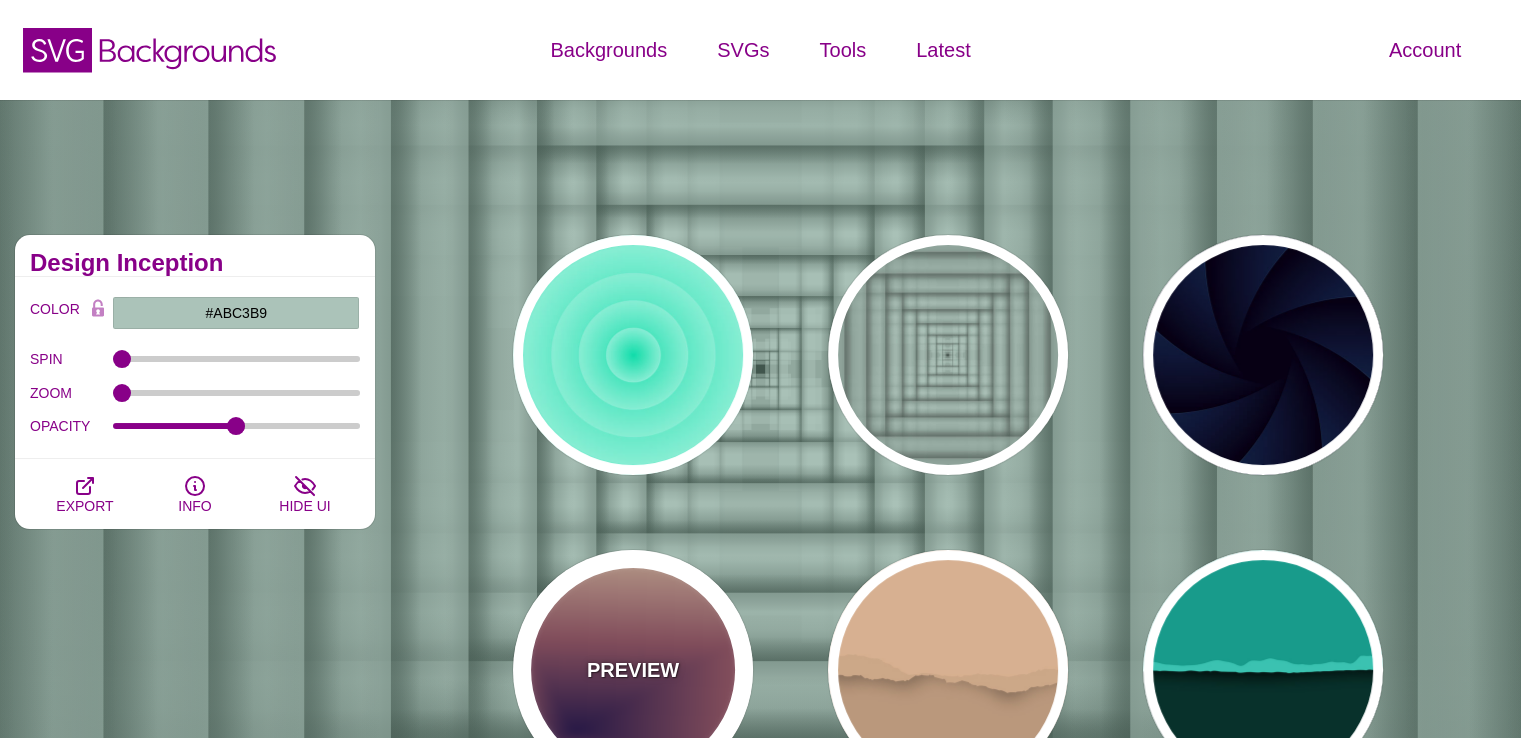 click on "PREVIEW" at bounding box center (633, 670) 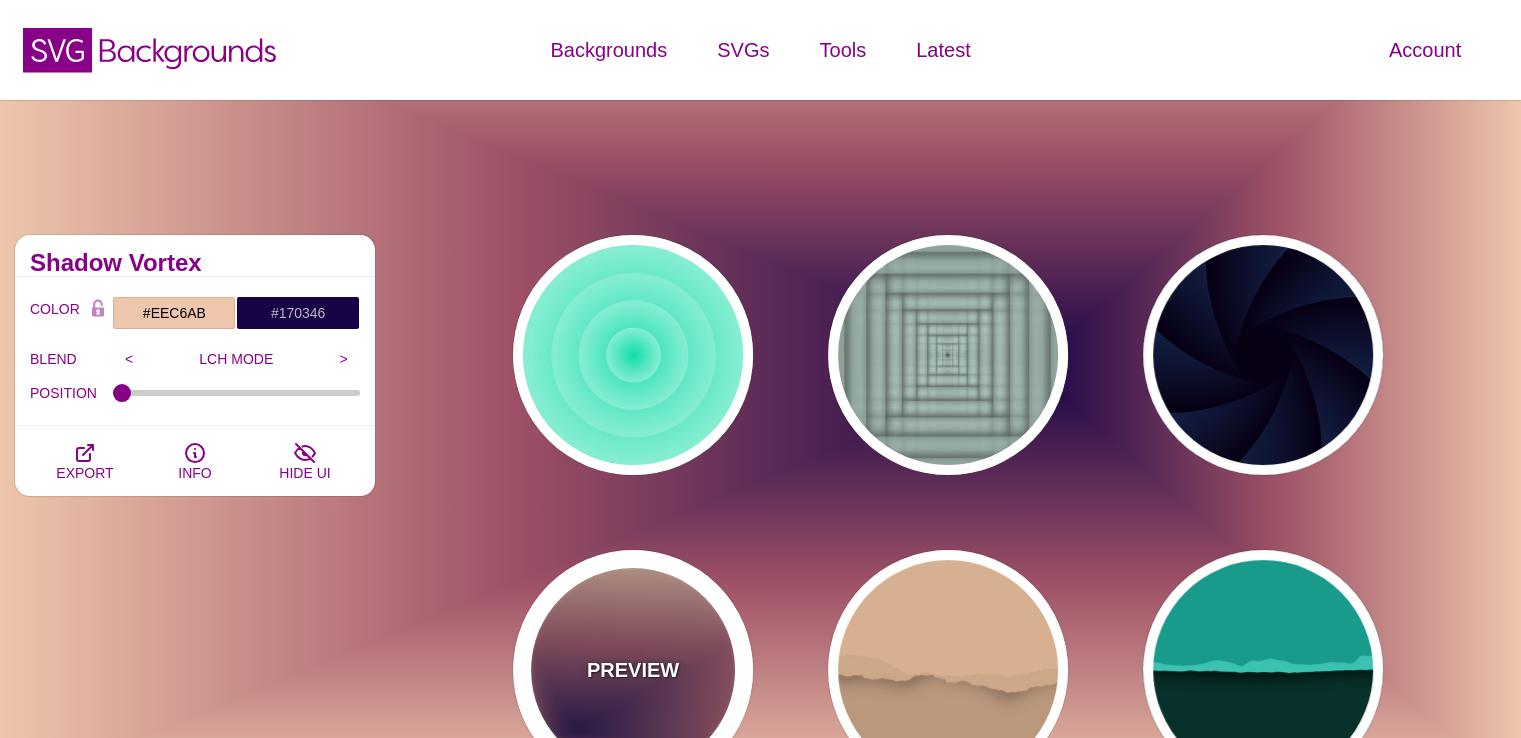 type 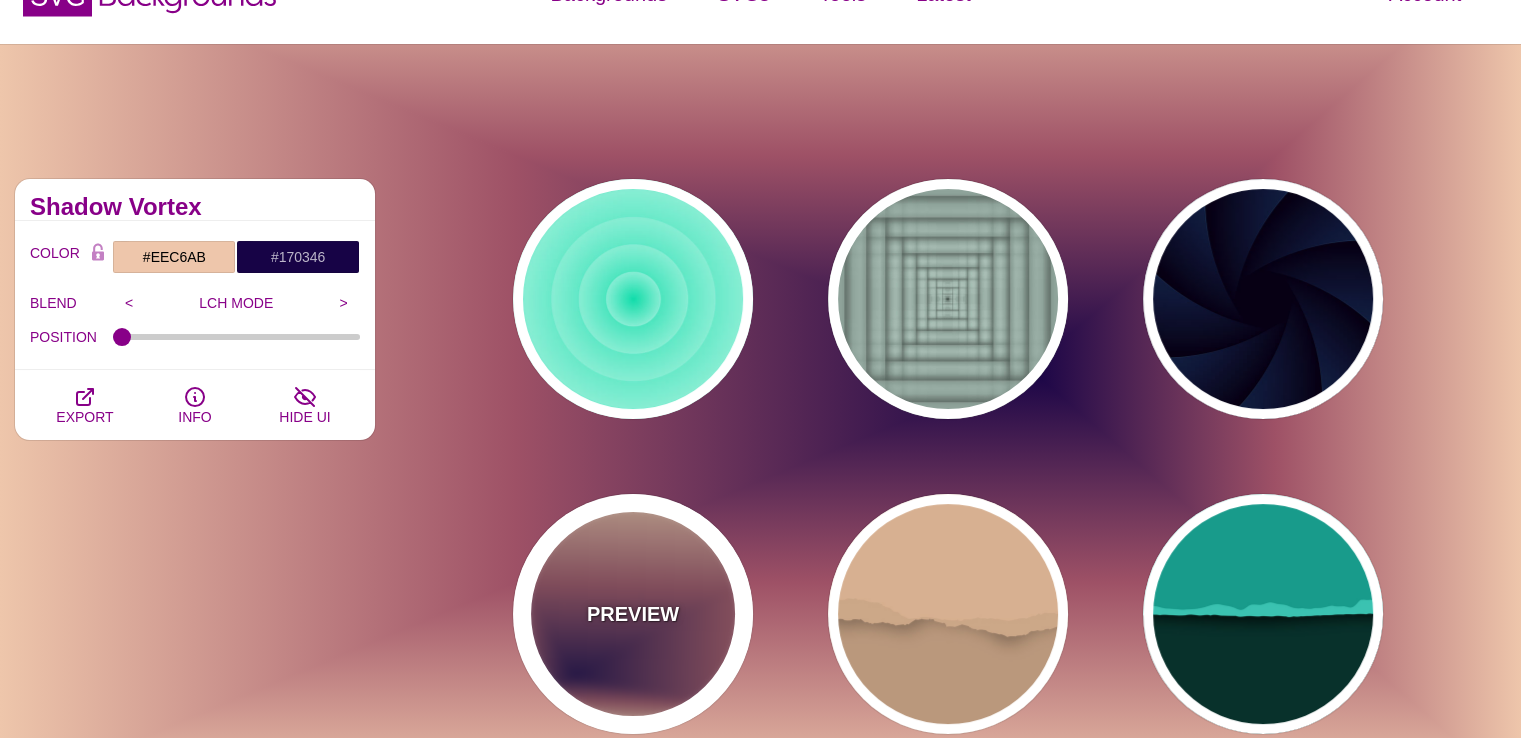 scroll, scrollTop: 0, scrollLeft: 0, axis: both 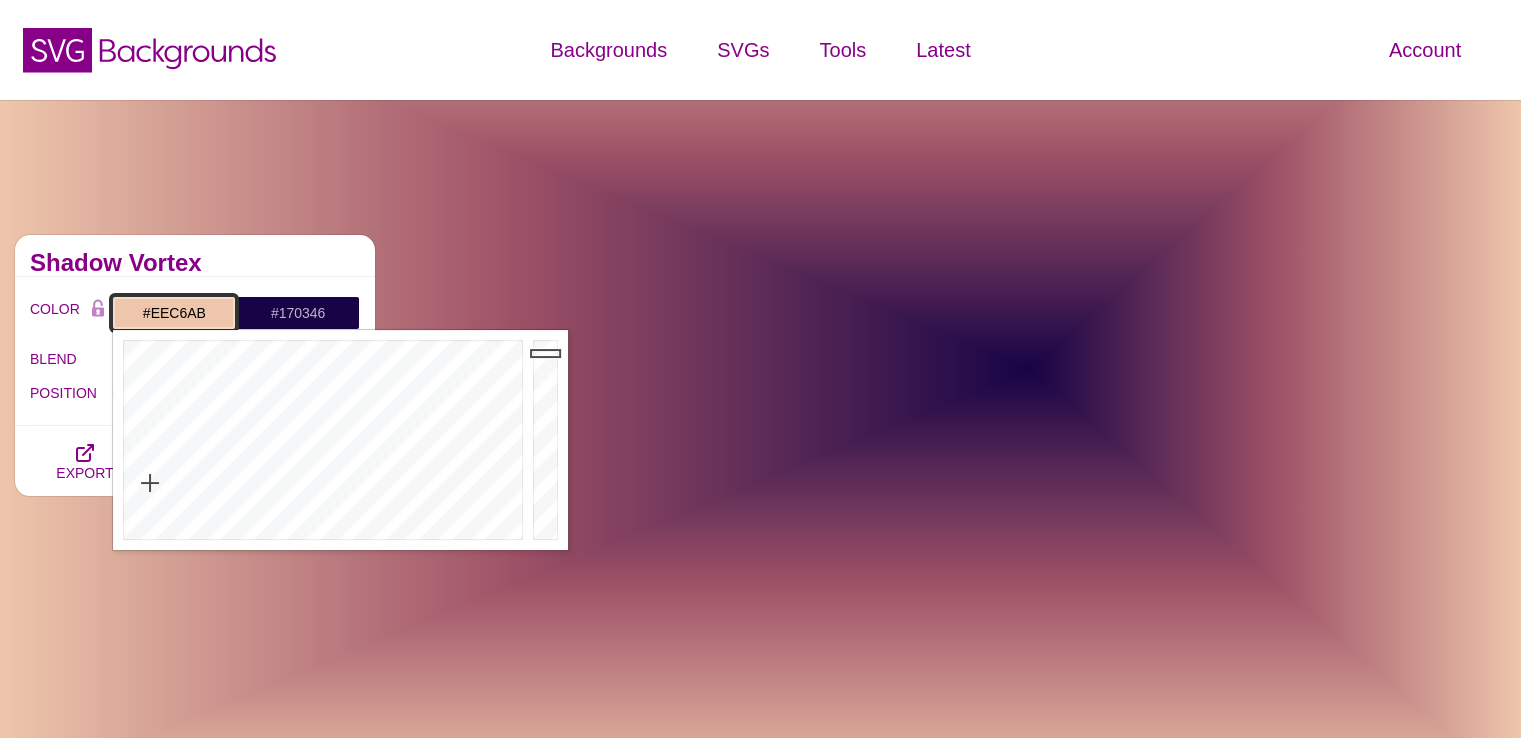 click on "#EEC6AB" at bounding box center (174, 313) 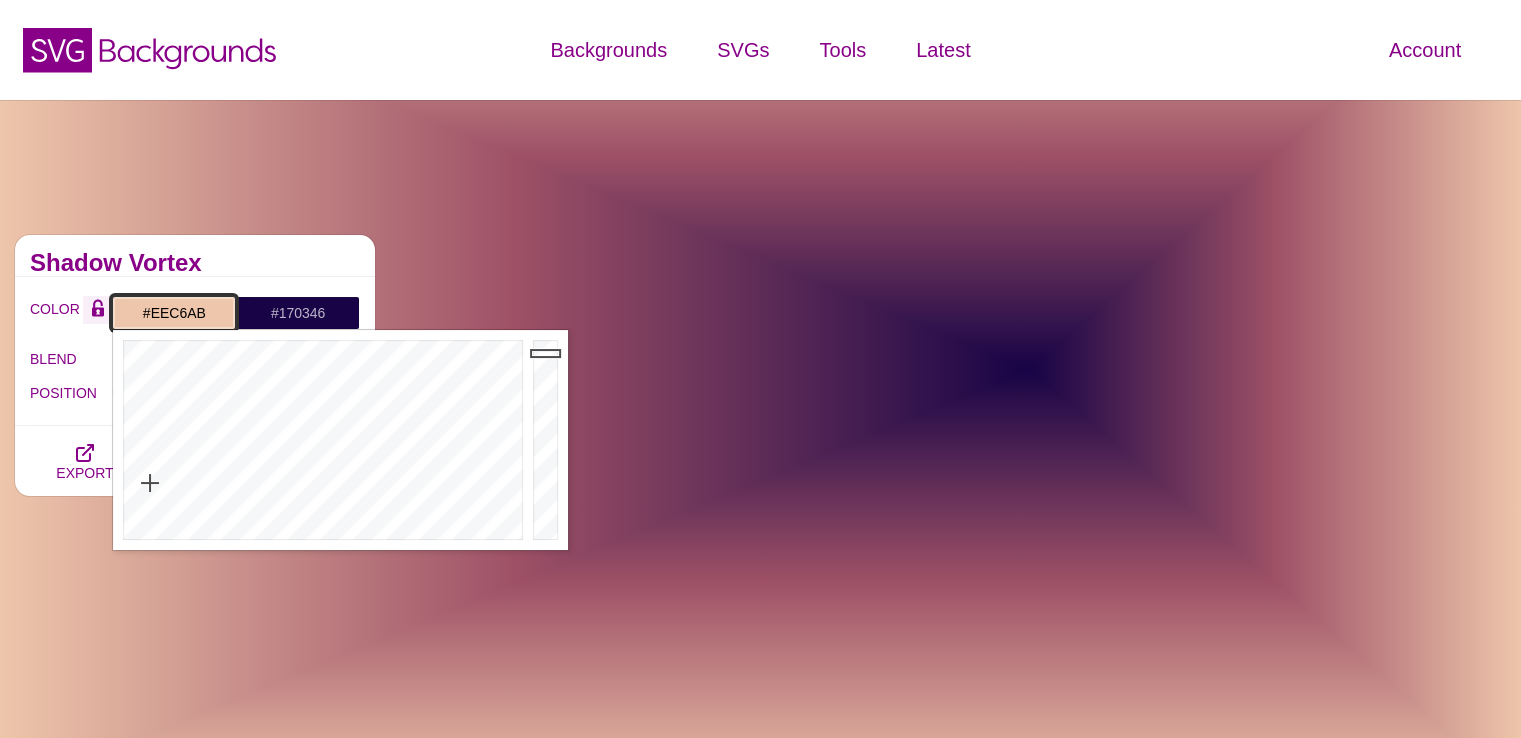 drag, startPoint x: 204, startPoint y: 307, endPoint x: 104, endPoint y: 311, distance: 100.07997 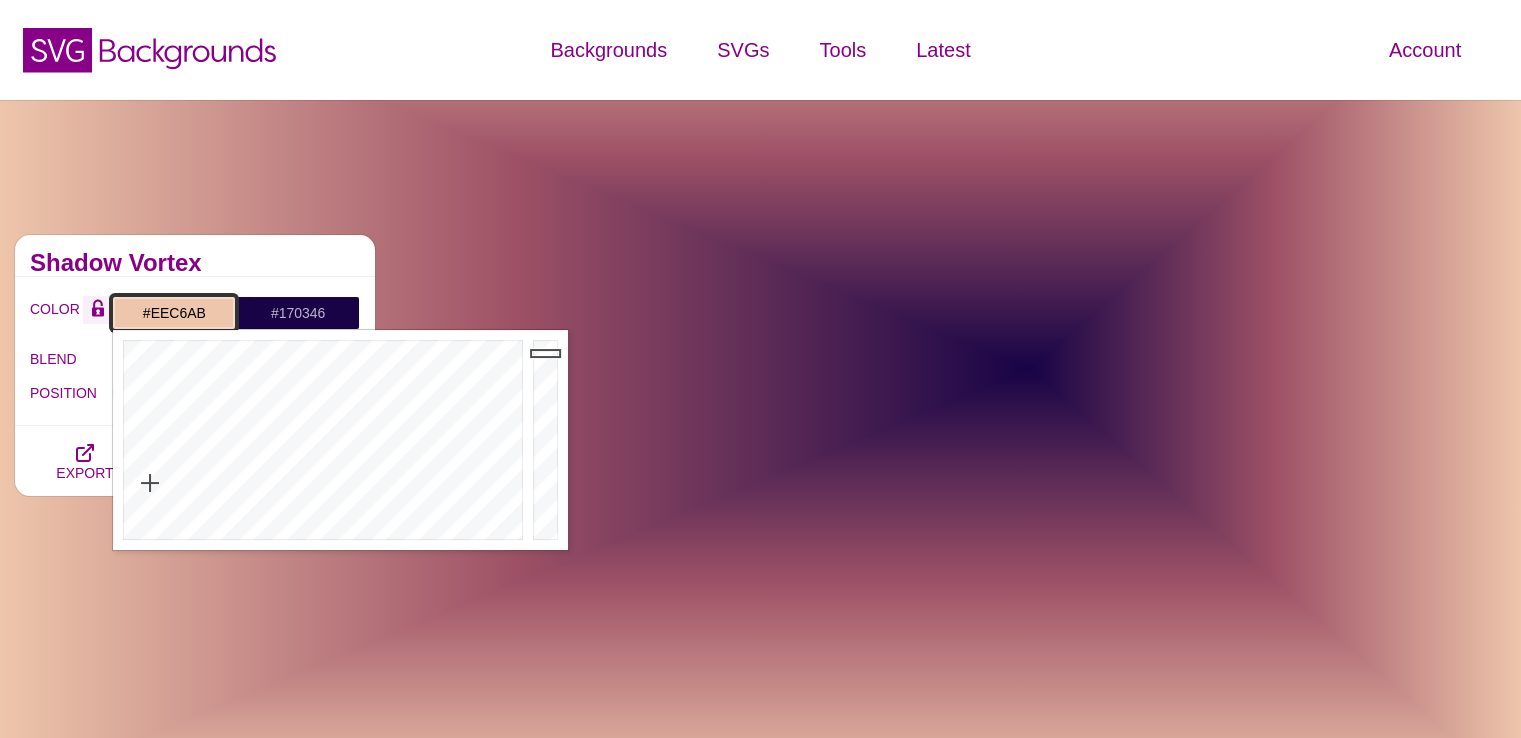 click on "COLOR
#EEC6AB #170346 #000000
#444444 #555555 #666666
#777777 #888888 #999999" at bounding box center [195, 313] 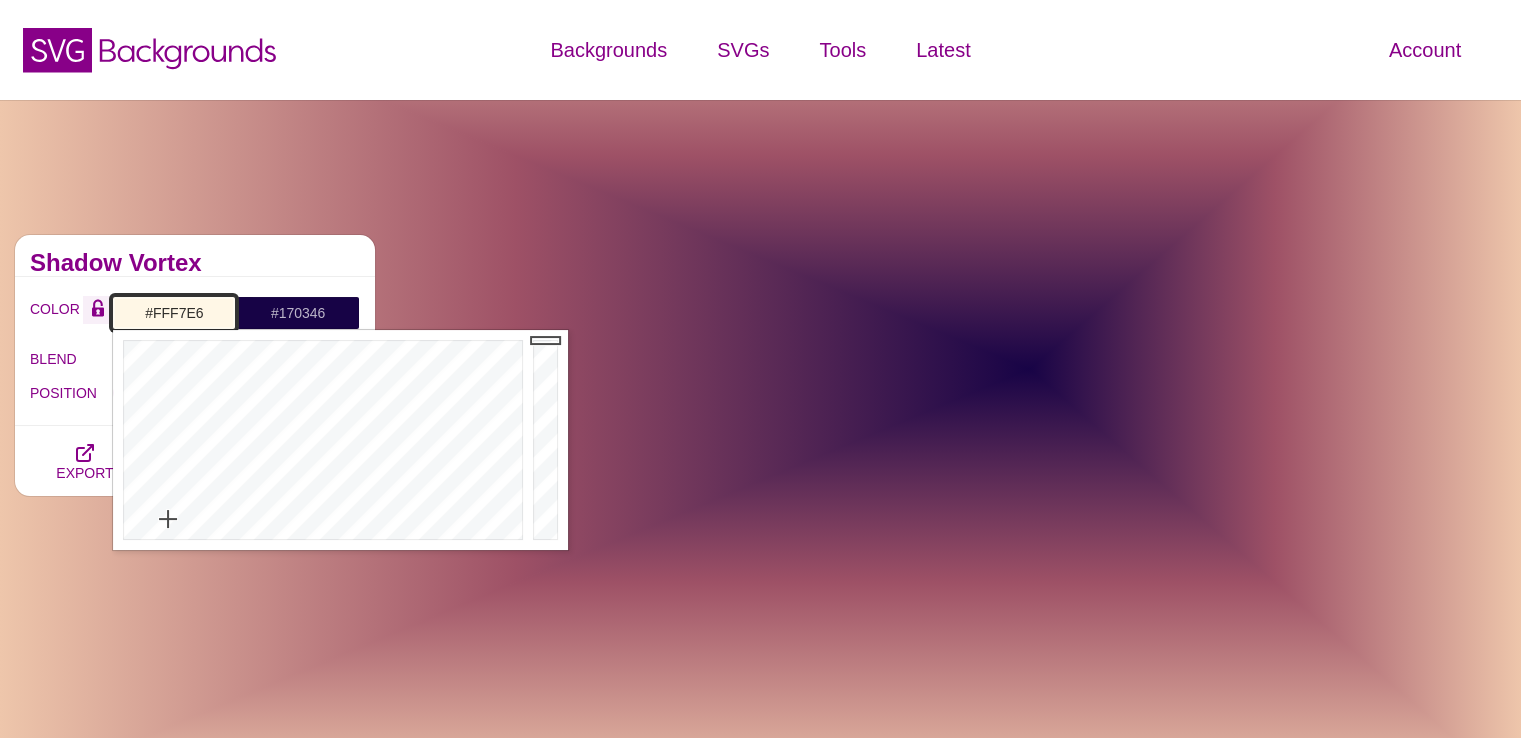 type on "#FFF7E6" 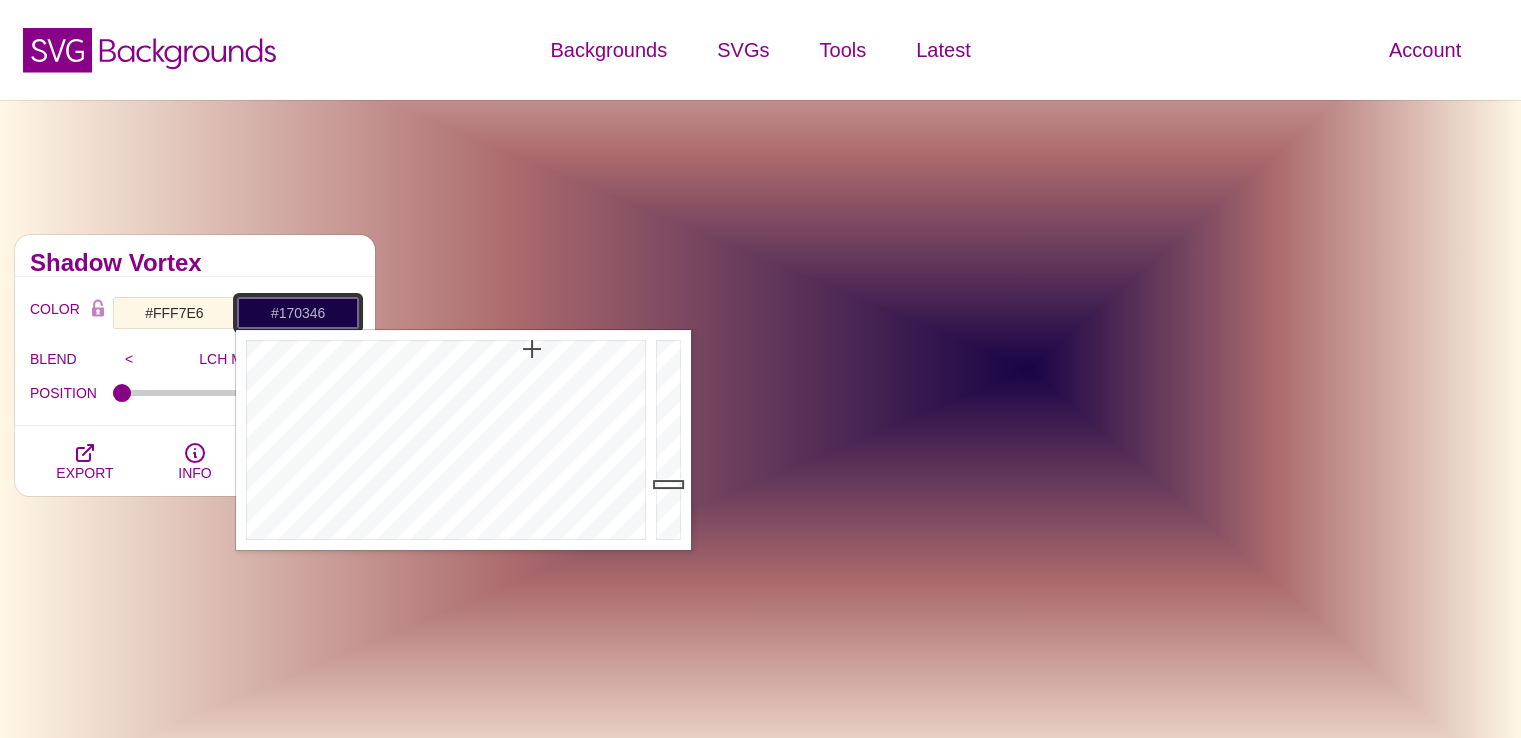 click on "#170346" at bounding box center [298, 313] 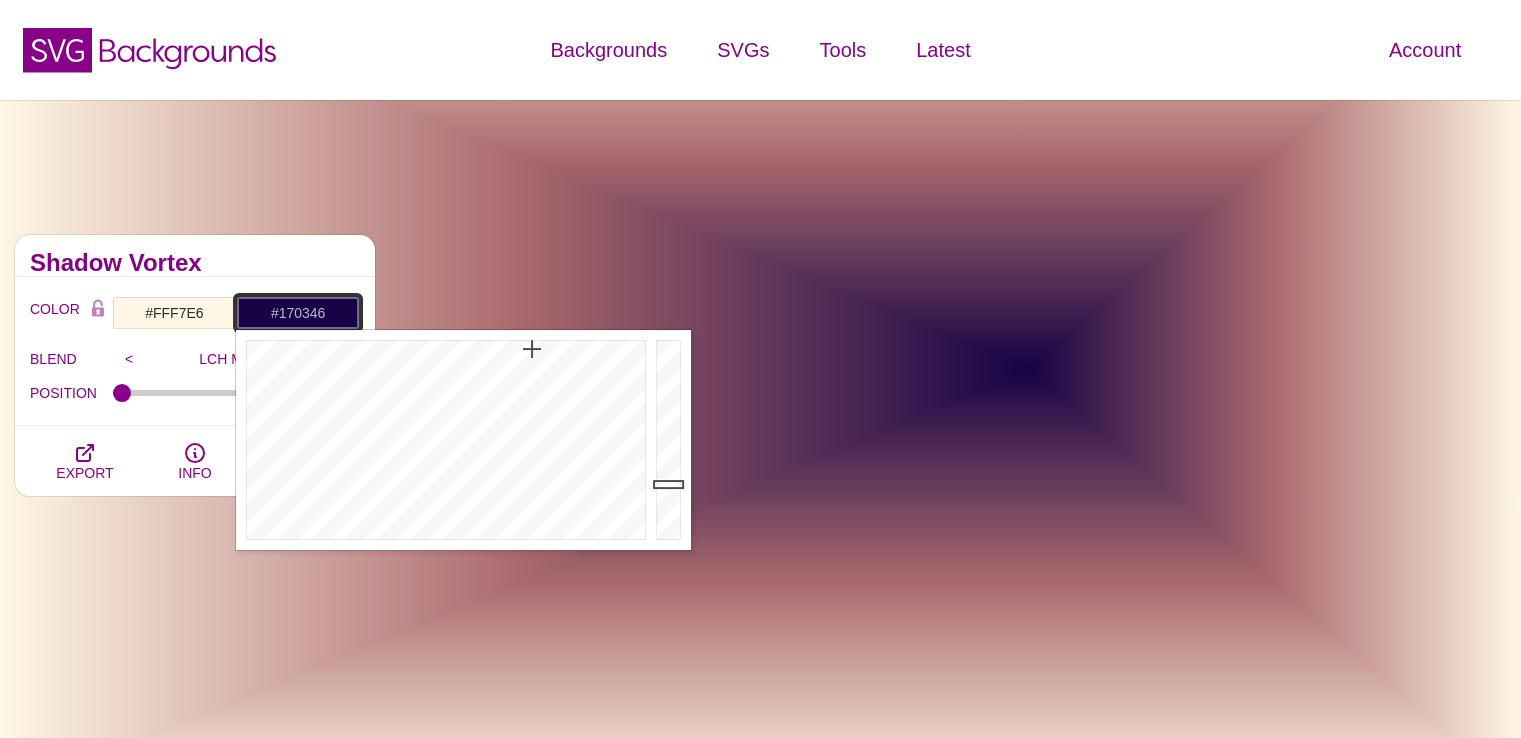 paste on "af4c0f" 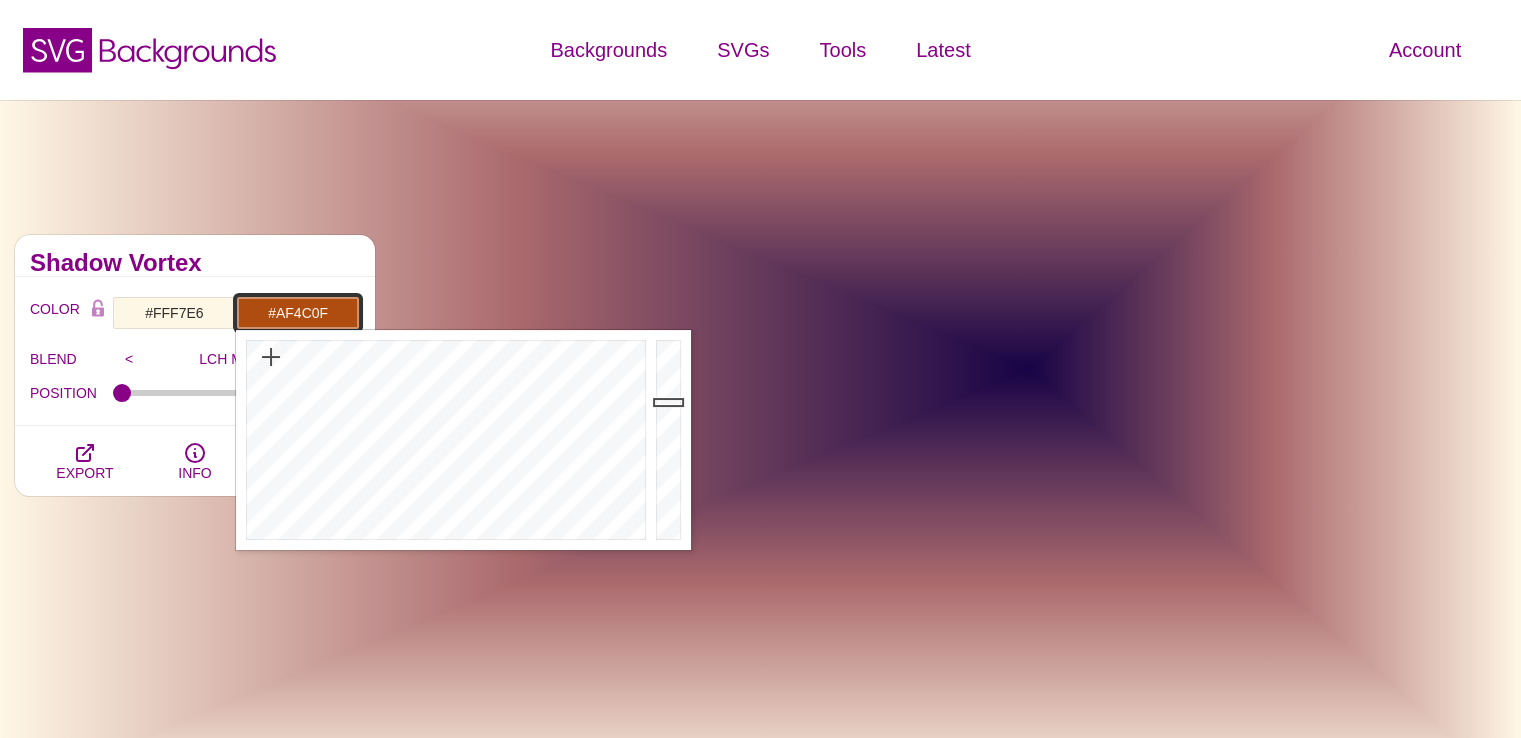 type on "#AF4C0F" 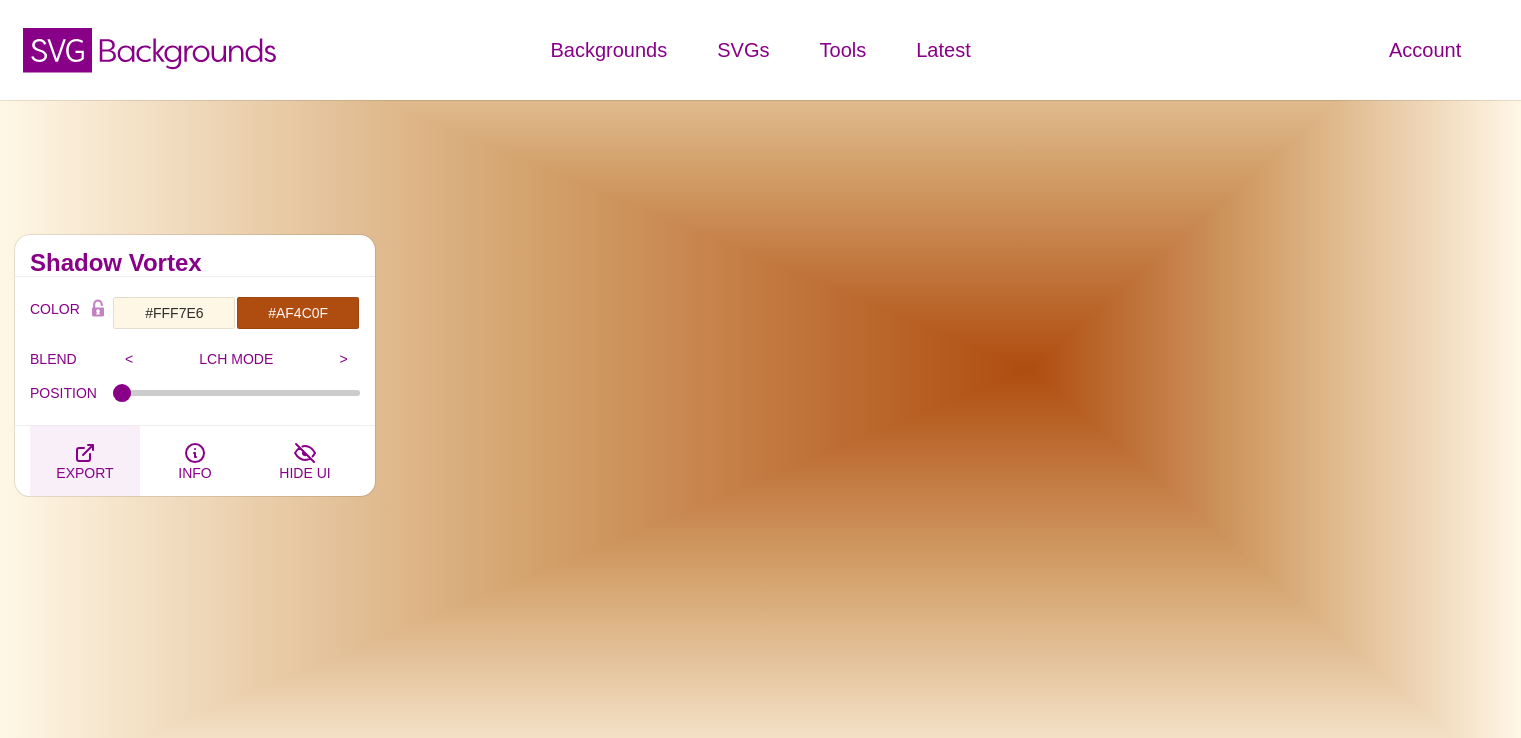 click at bounding box center [85, 453] 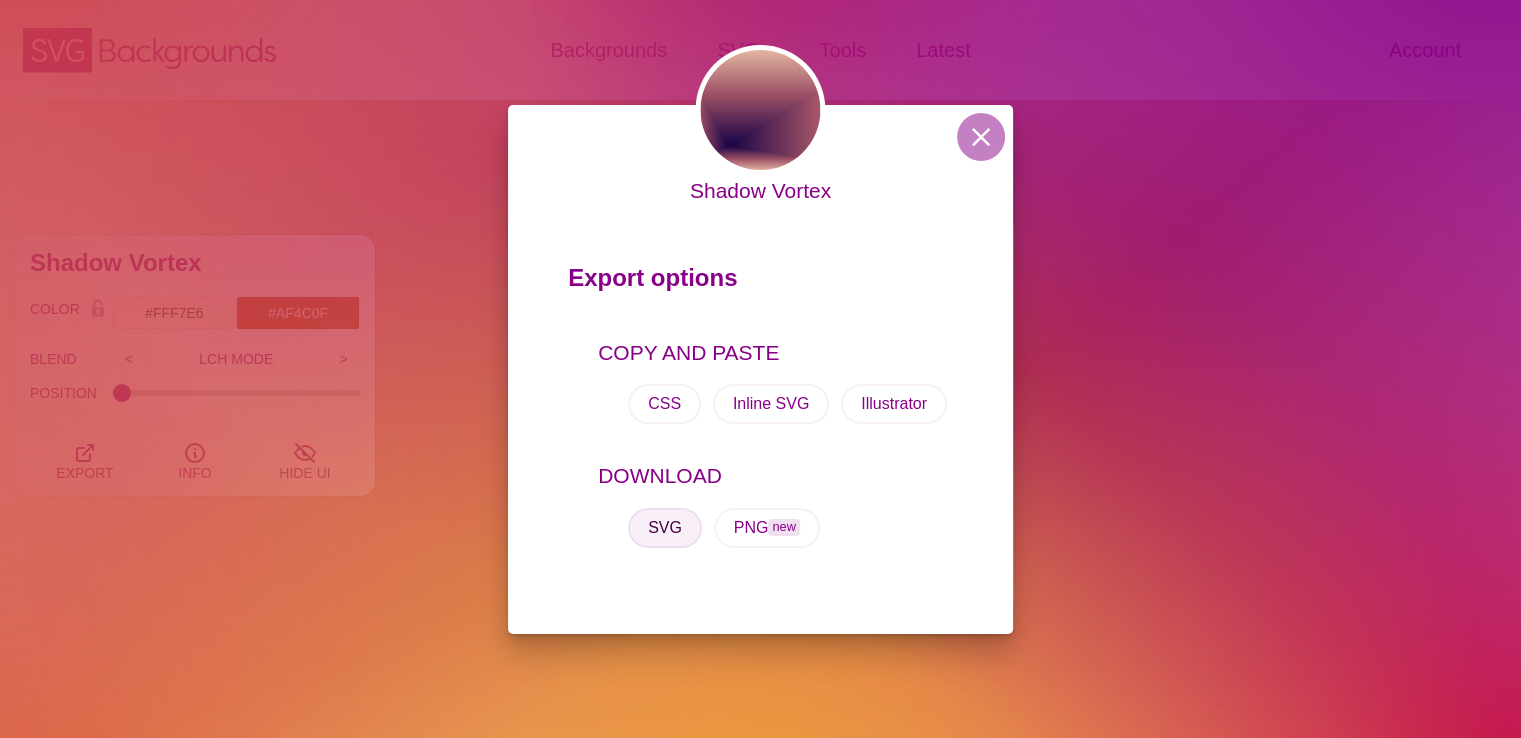 click on "SVG" at bounding box center (664, 404) 